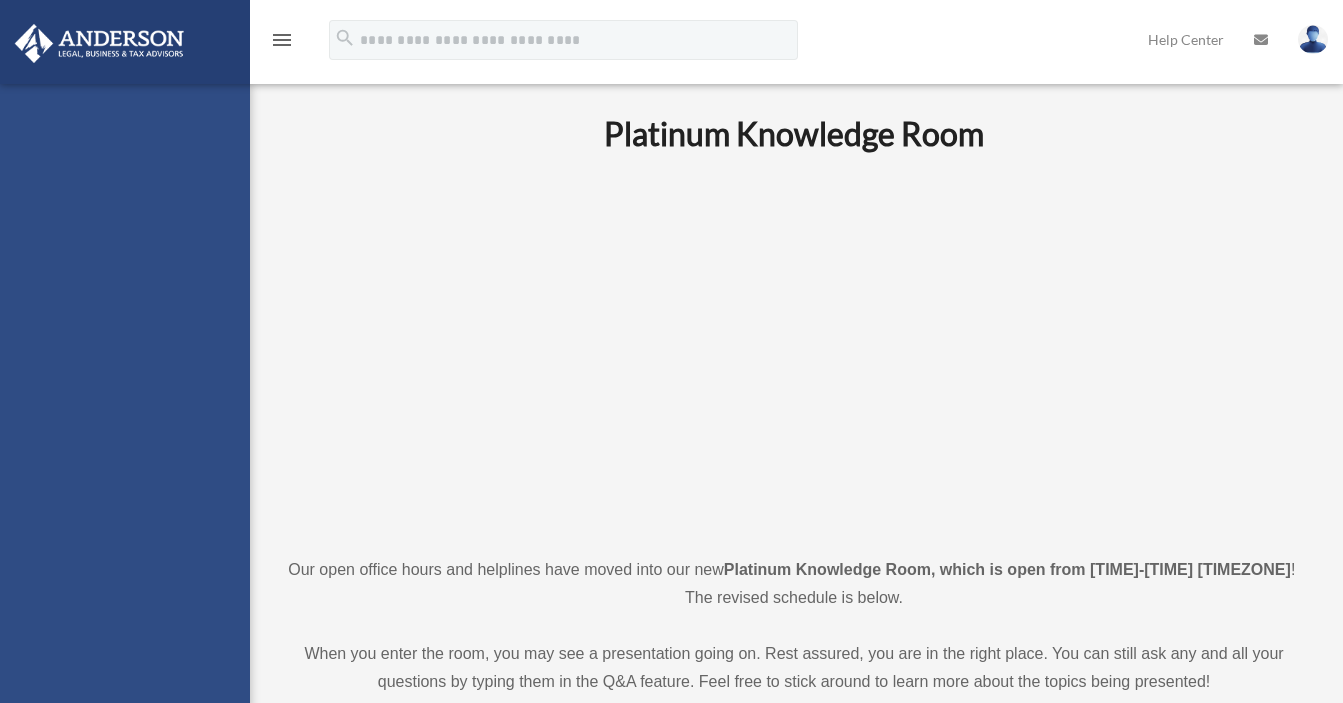scroll, scrollTop: 0, scrollLeft: 0, axis: both 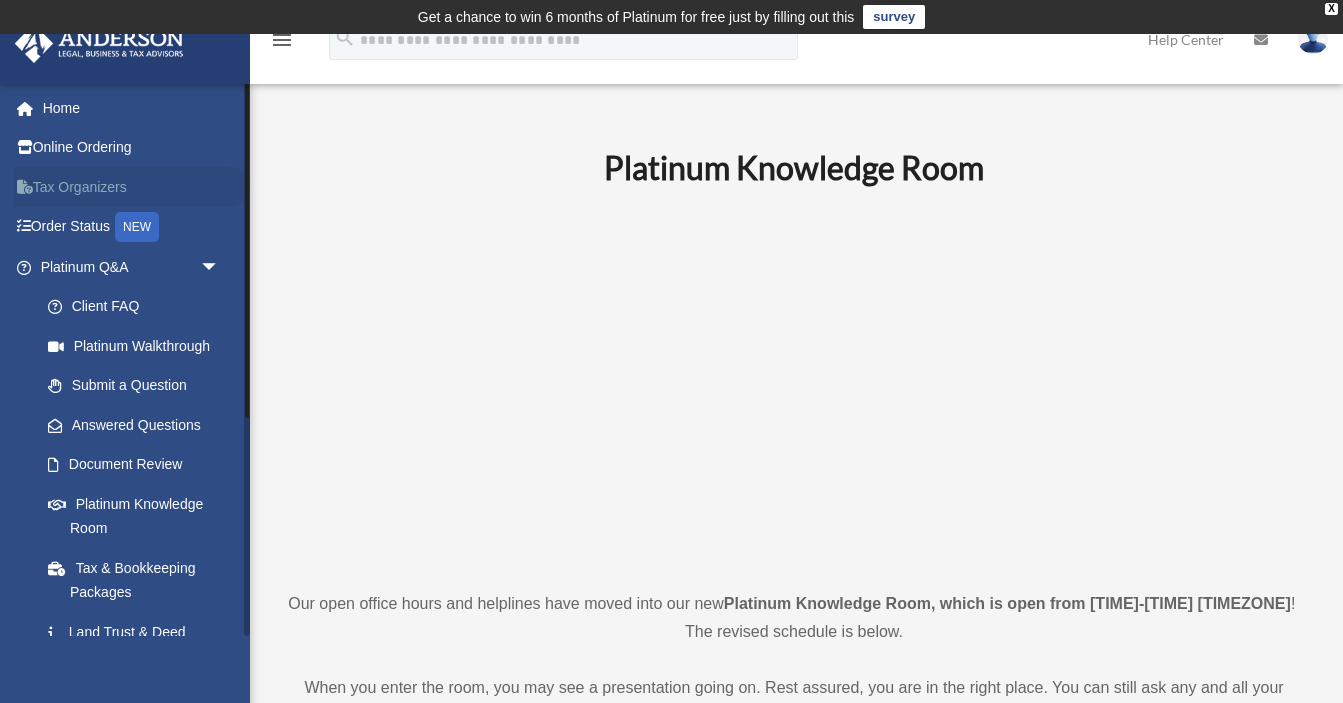 click on "Tax Organizers" at bounding box center (132, 187) 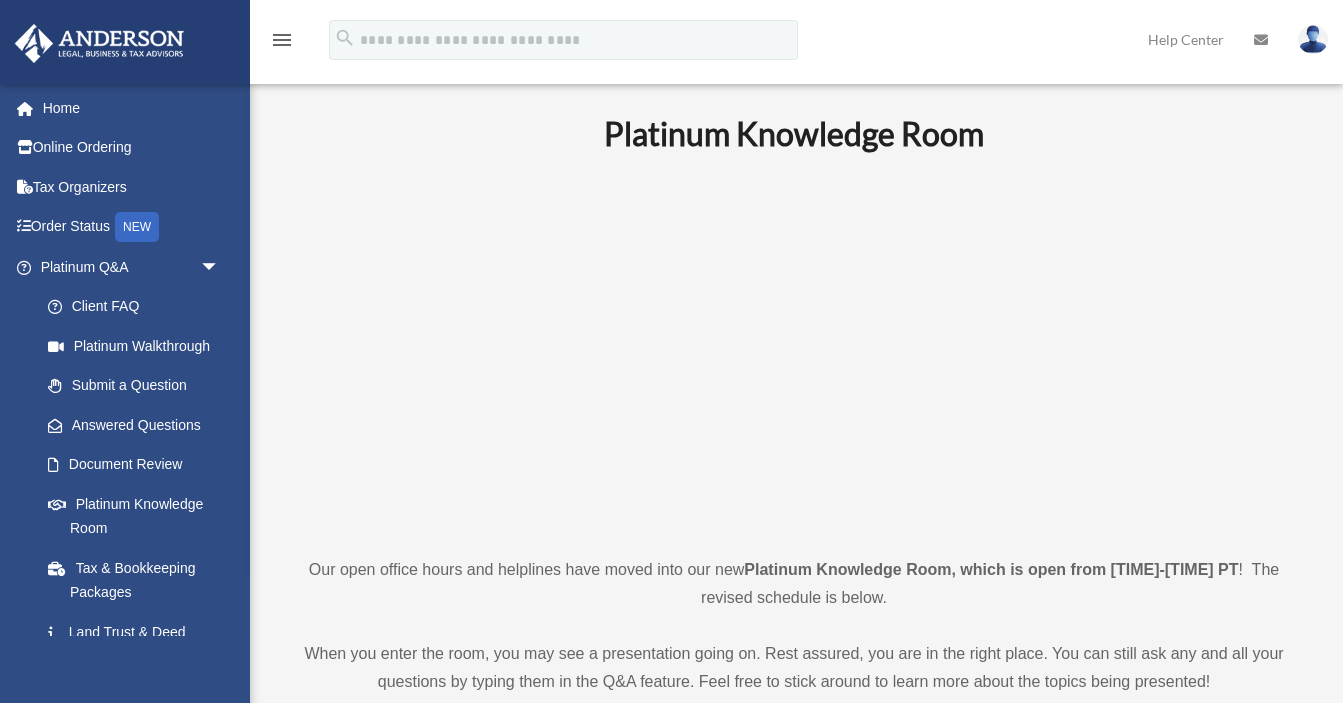 scroll, scrollTop: 0, scrollLeft: 0, axis: both 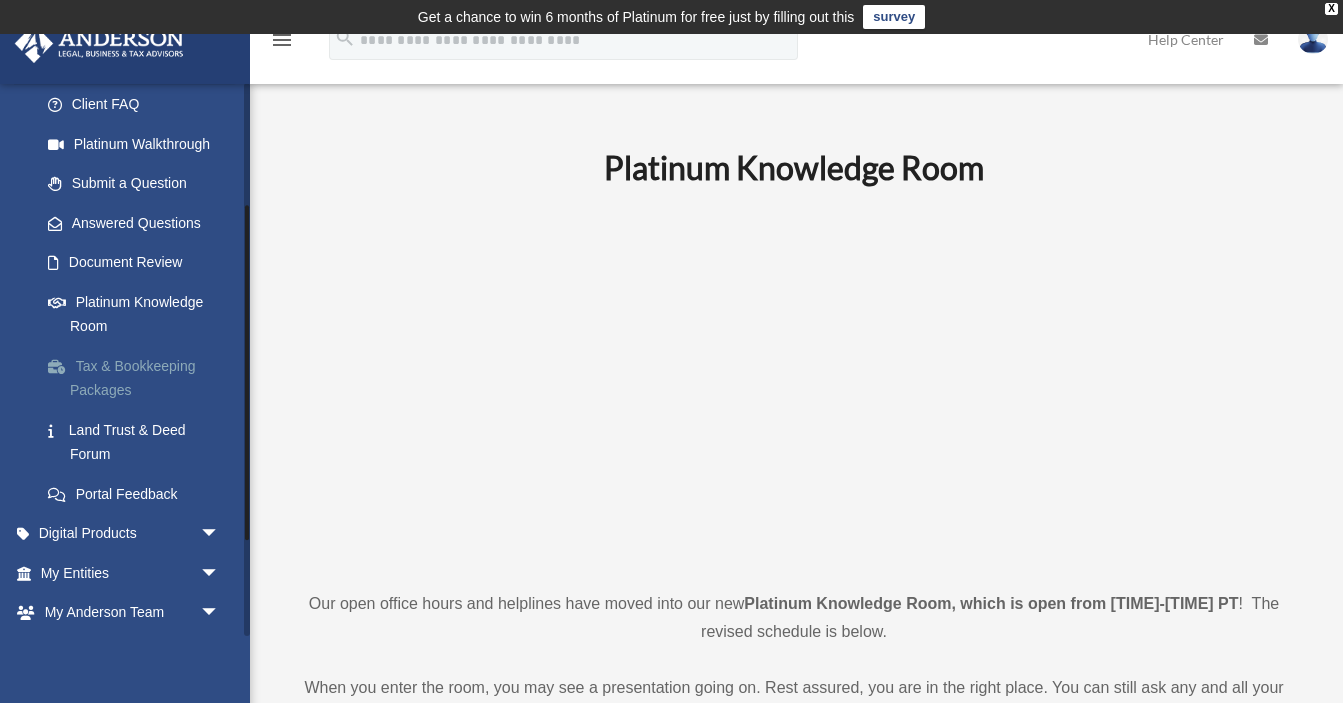 click on "Tax & Bookkeeping Packages" at bounding box center (139, 378) 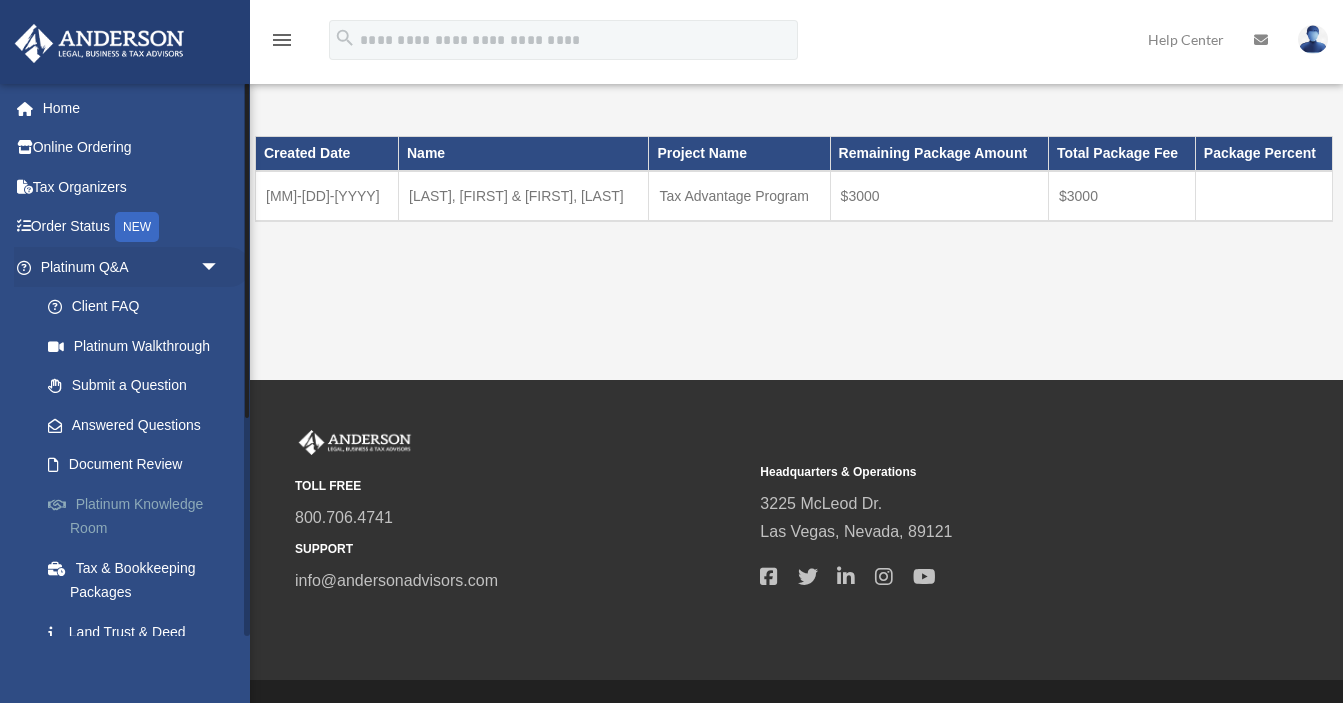 scroll, scrollTop: 0, scrollLeft: 0, axis: both 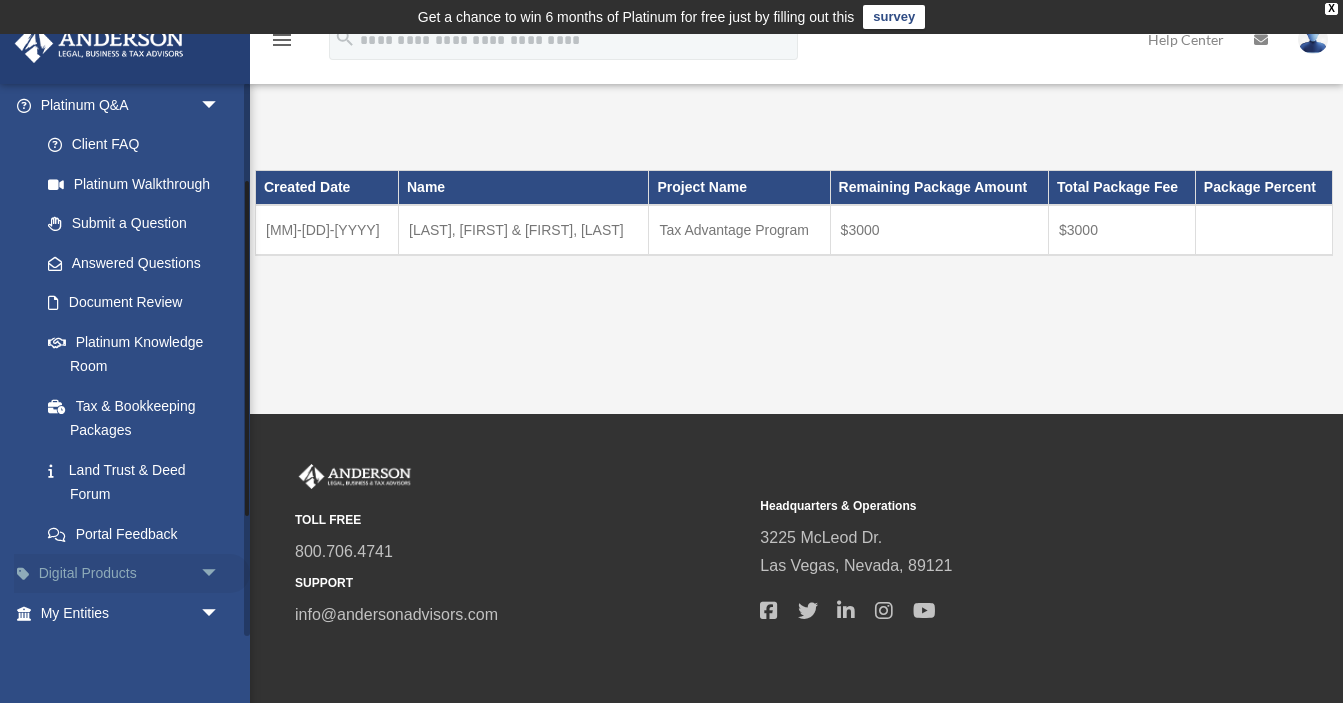 click on "arrow_drop_down" at bounding box center [220, 574] 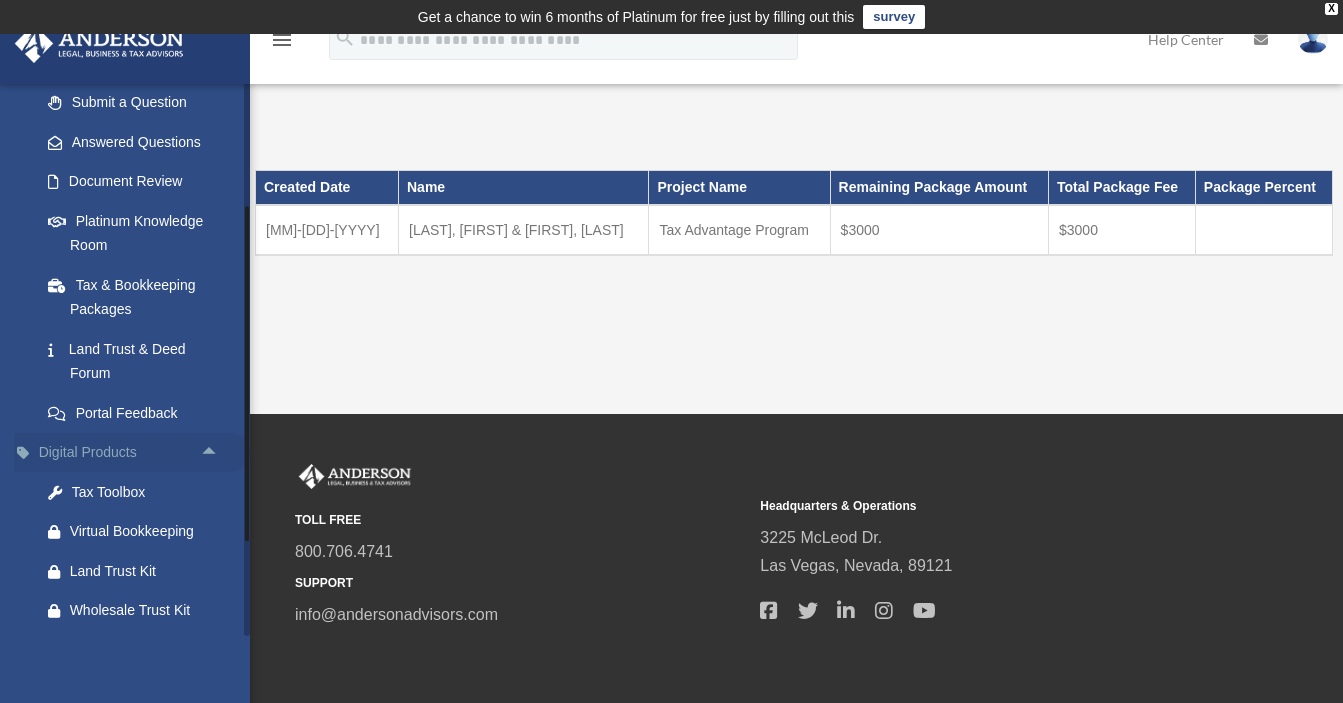 scroll, scrollTop: 293, scrollLeft: 0, axis: vertical 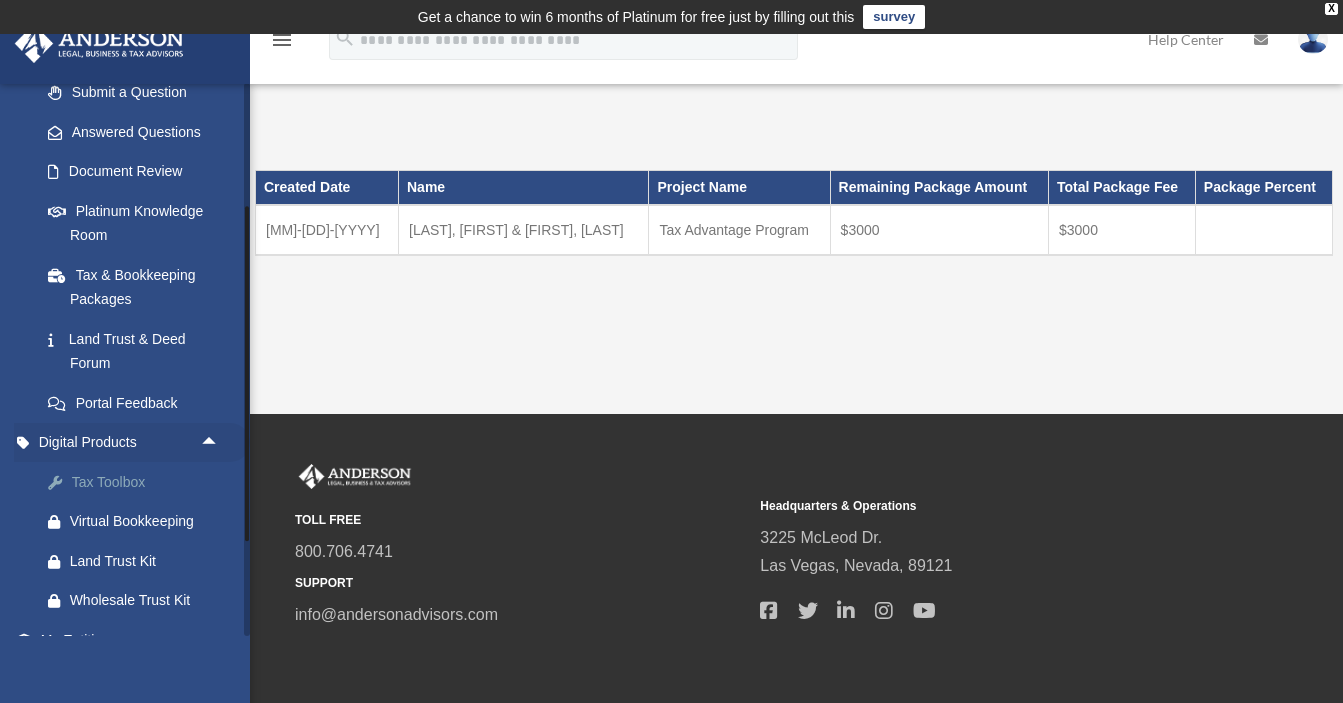 click on "Tax Toolbox" at bounding box center (147, 482) 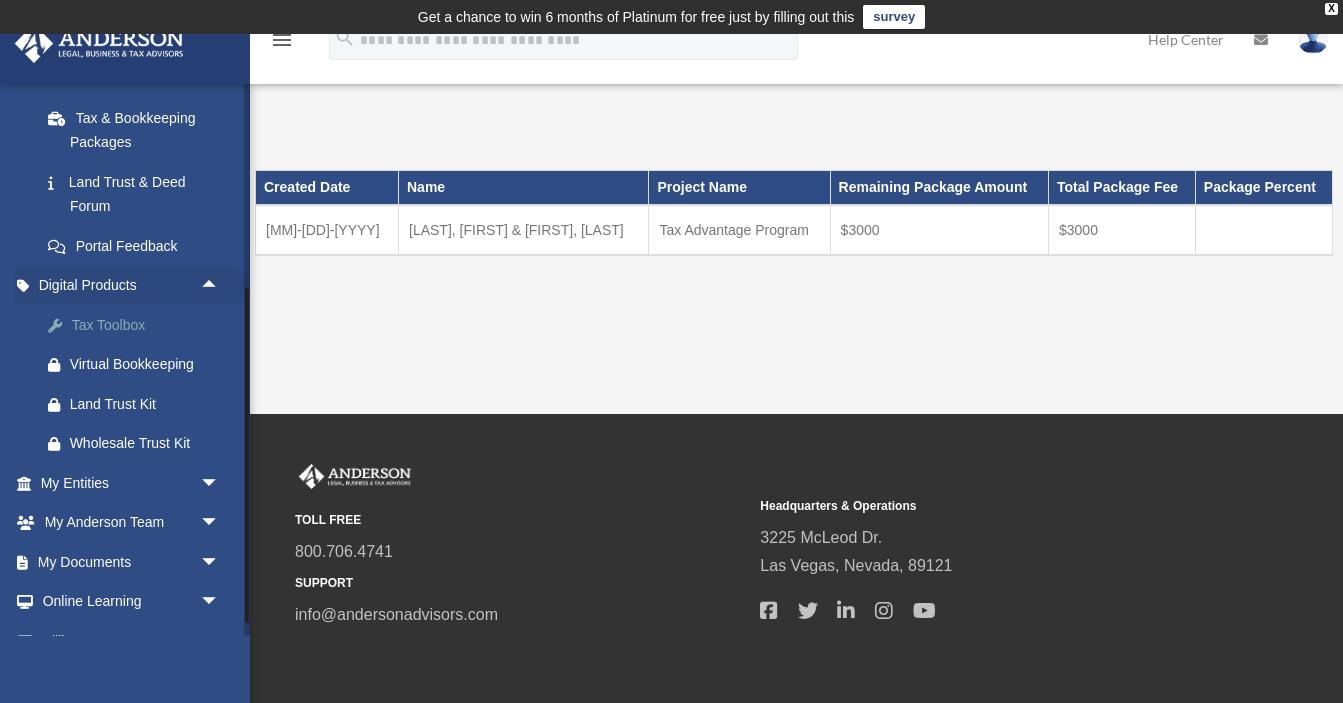 scroll, scrollTop: 518, scrollLeft: 0, axis: vertical 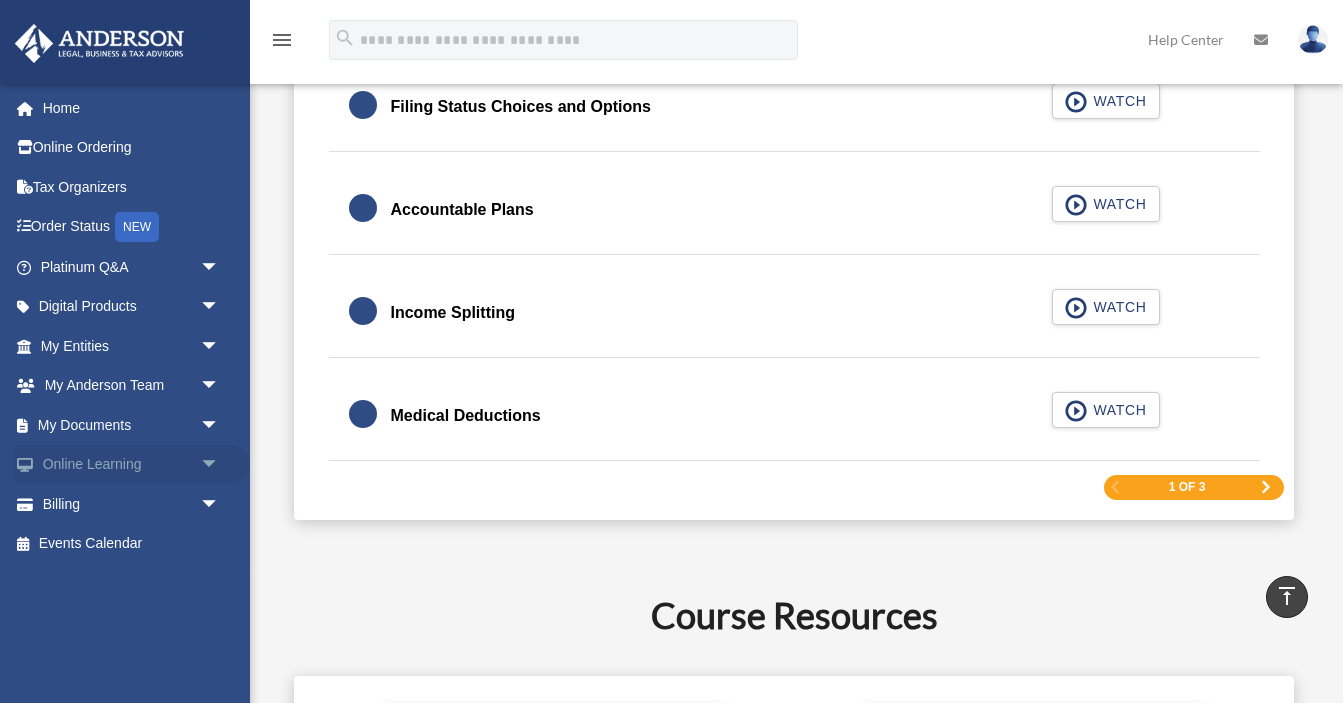 click on "arrow_drop_down" at bounding box center [220, 465] 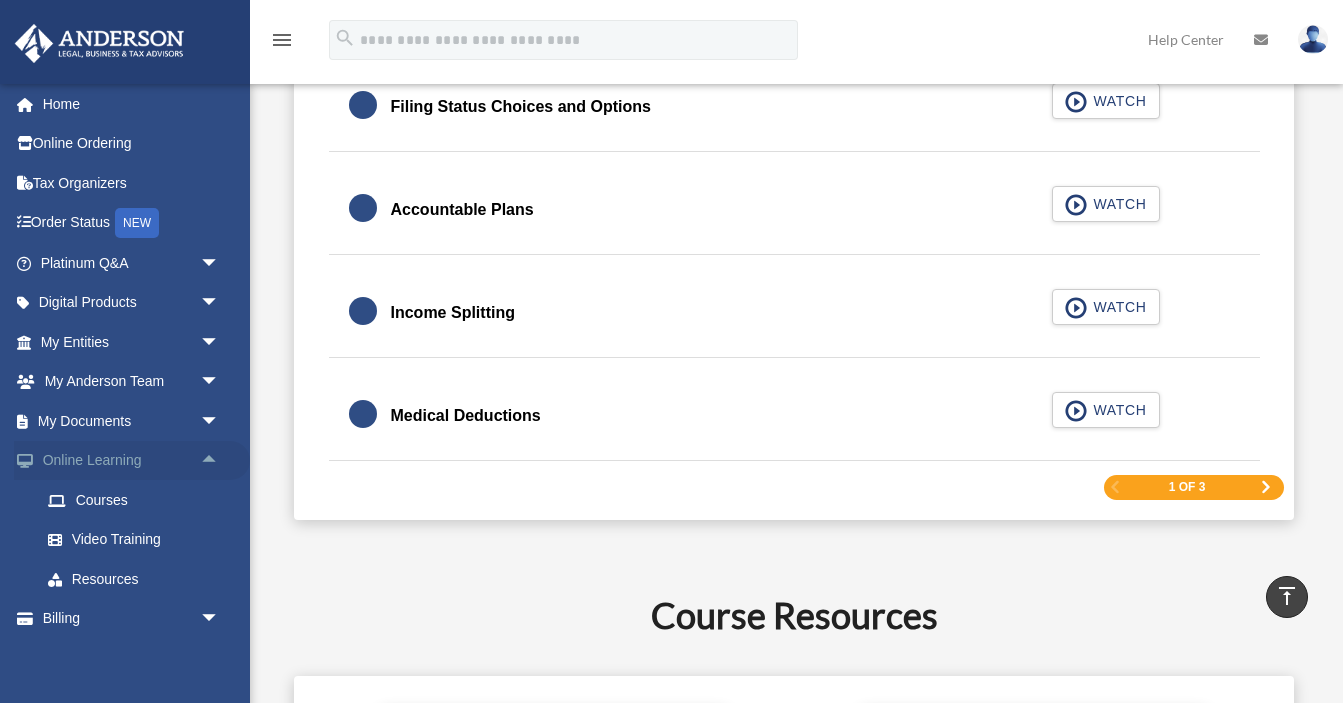 scroll, scrollTop: 0, scrollLeft: 0, axis: both 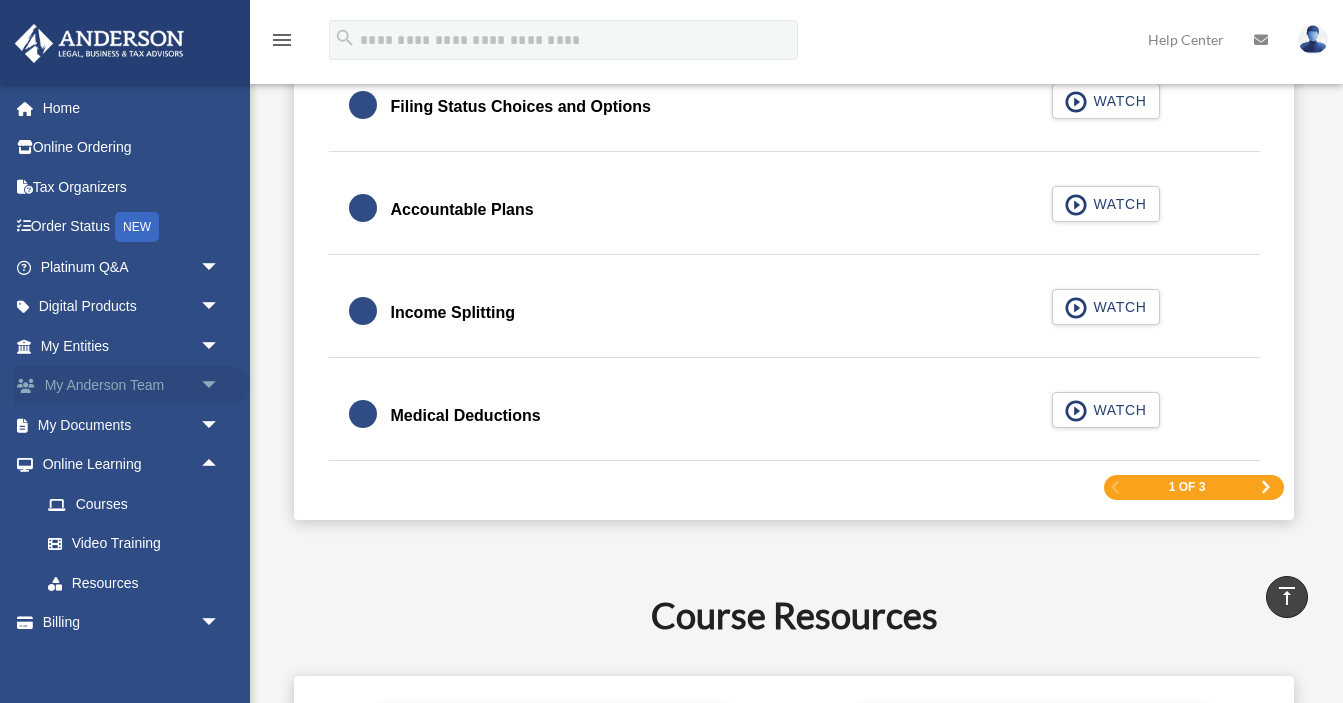 click on "arrow_drop_down" at bounding box center [220, 386] 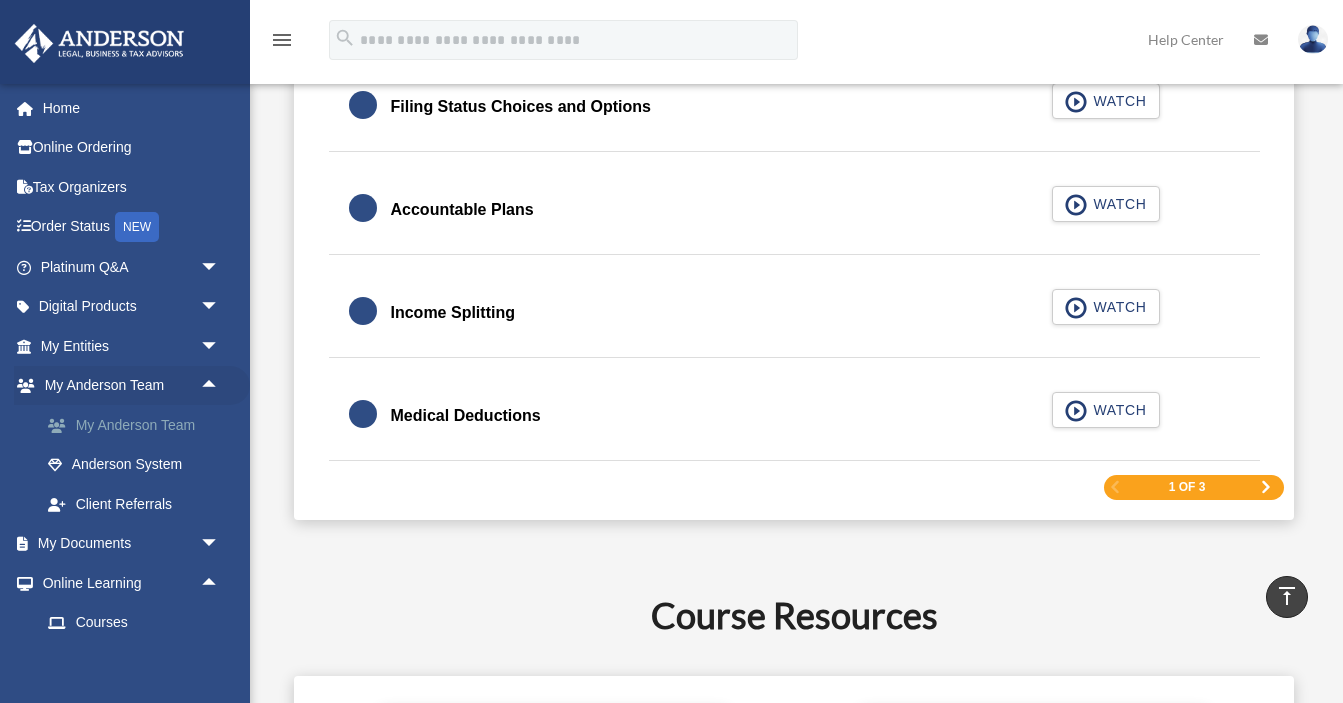 click on "My Anderson Team" at bounding box center [139, 425] 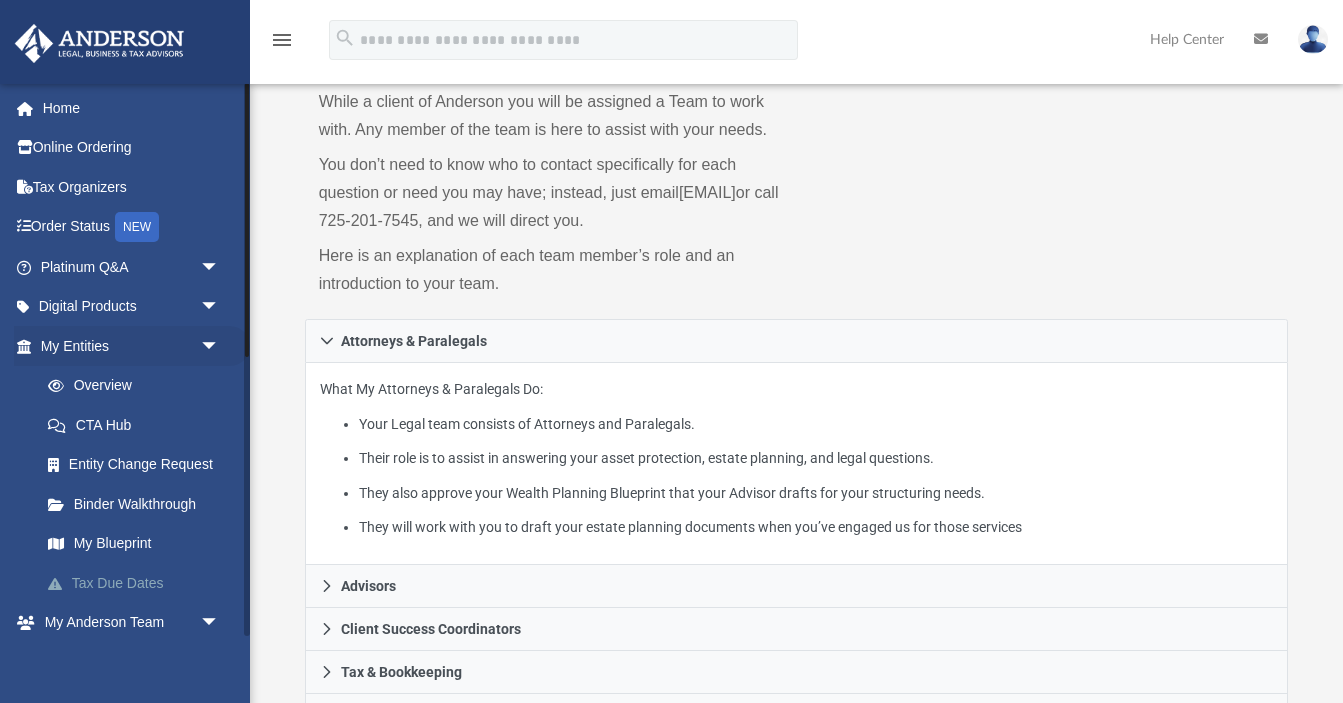 scroll, scrollTop: 0, scrollLeft: 0, axis: both 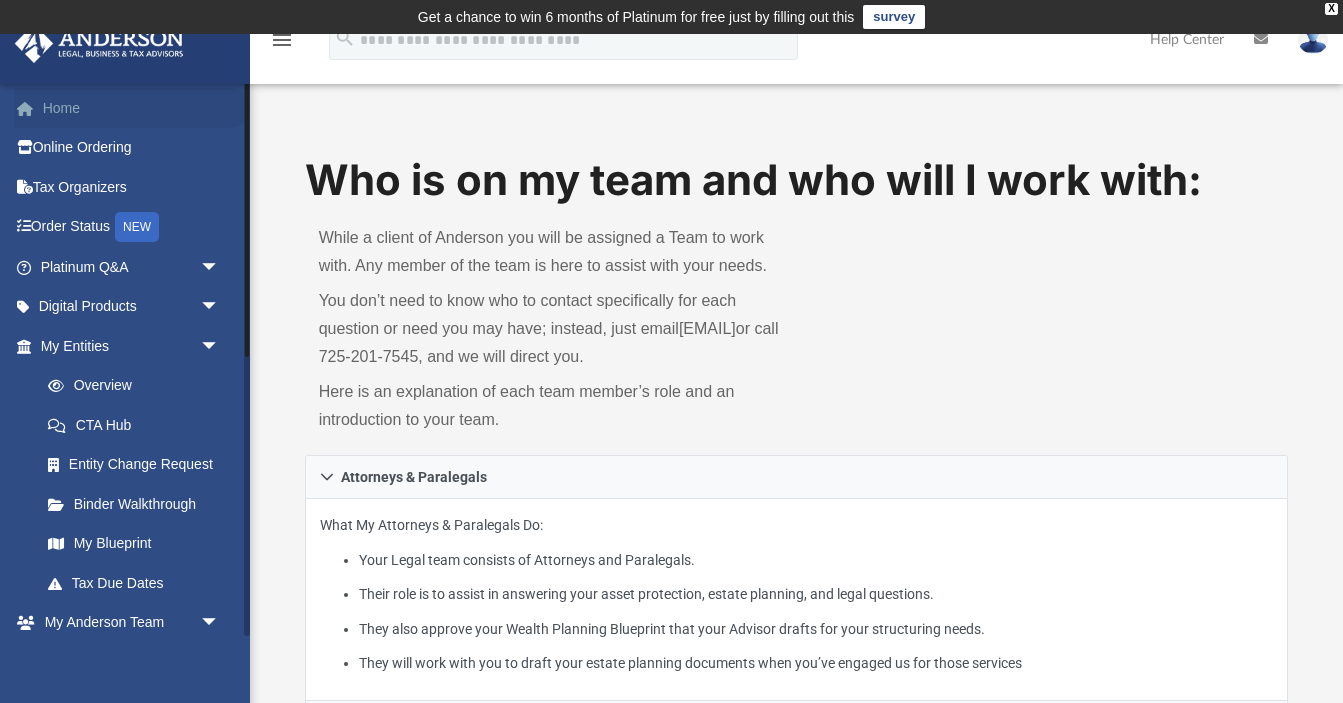click on "Home" at bounding box center [132, 108] 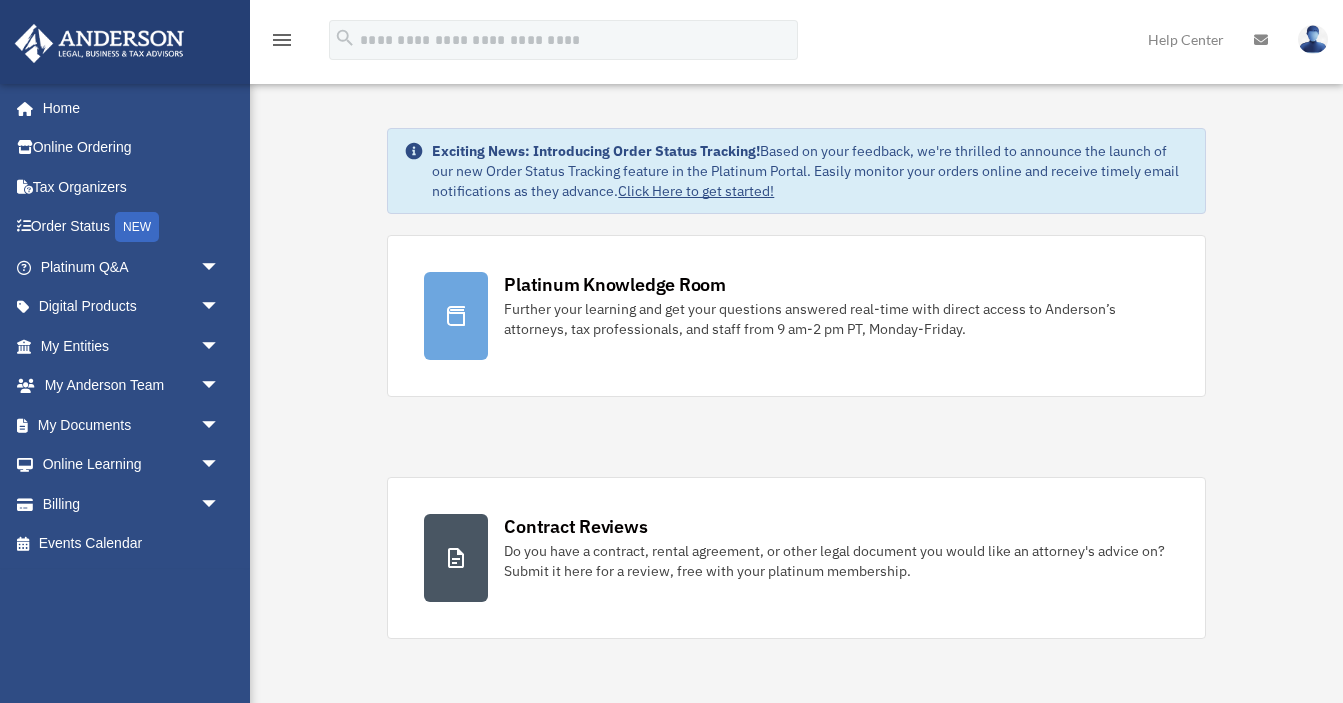 scroll, scrollTop: 0, scrollLeft: 0, axis: both 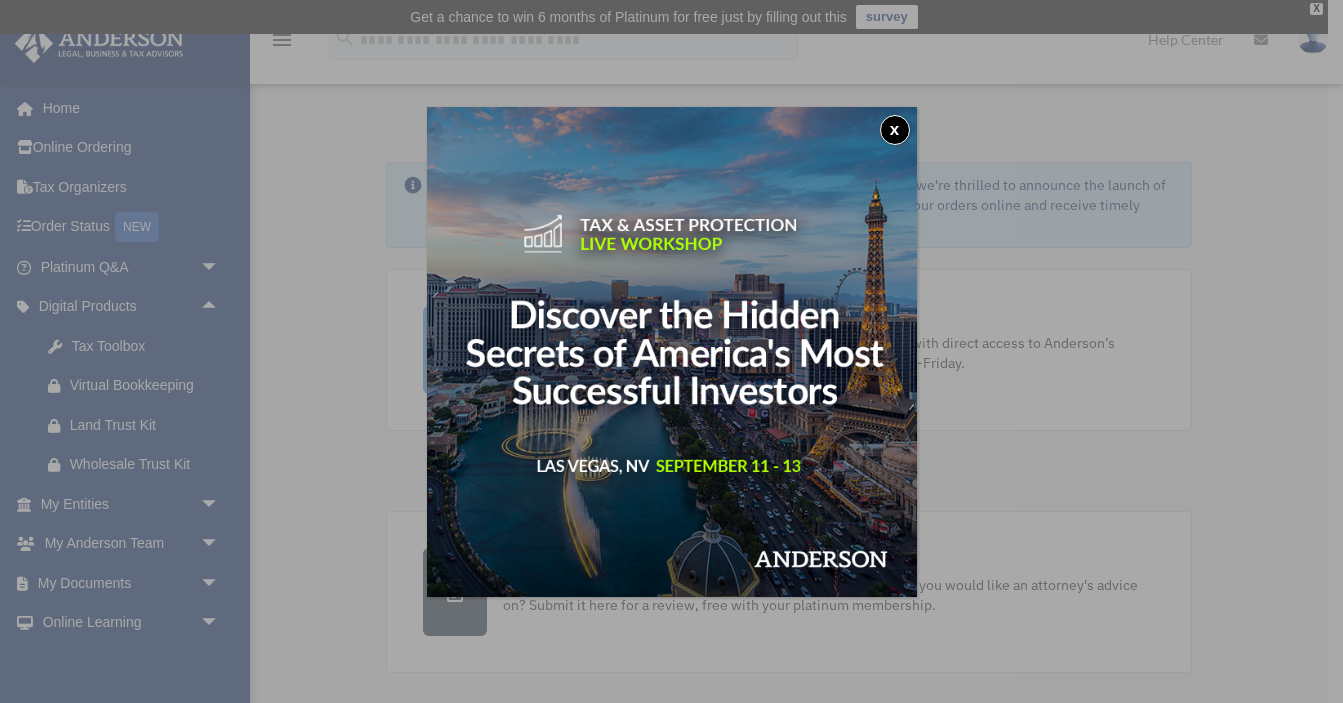 click on "x" at bounding box center [895, 130] 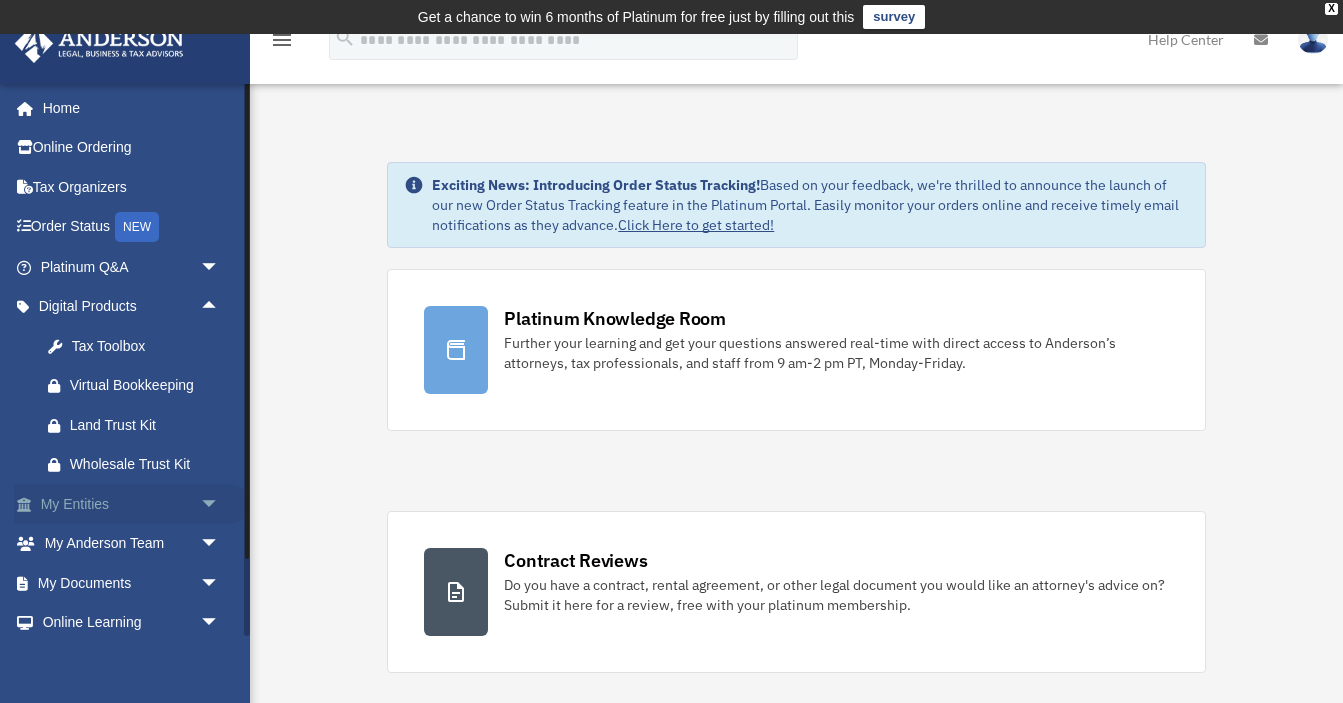 click on "arrow_drop_down" at bounding box center (220, 504) 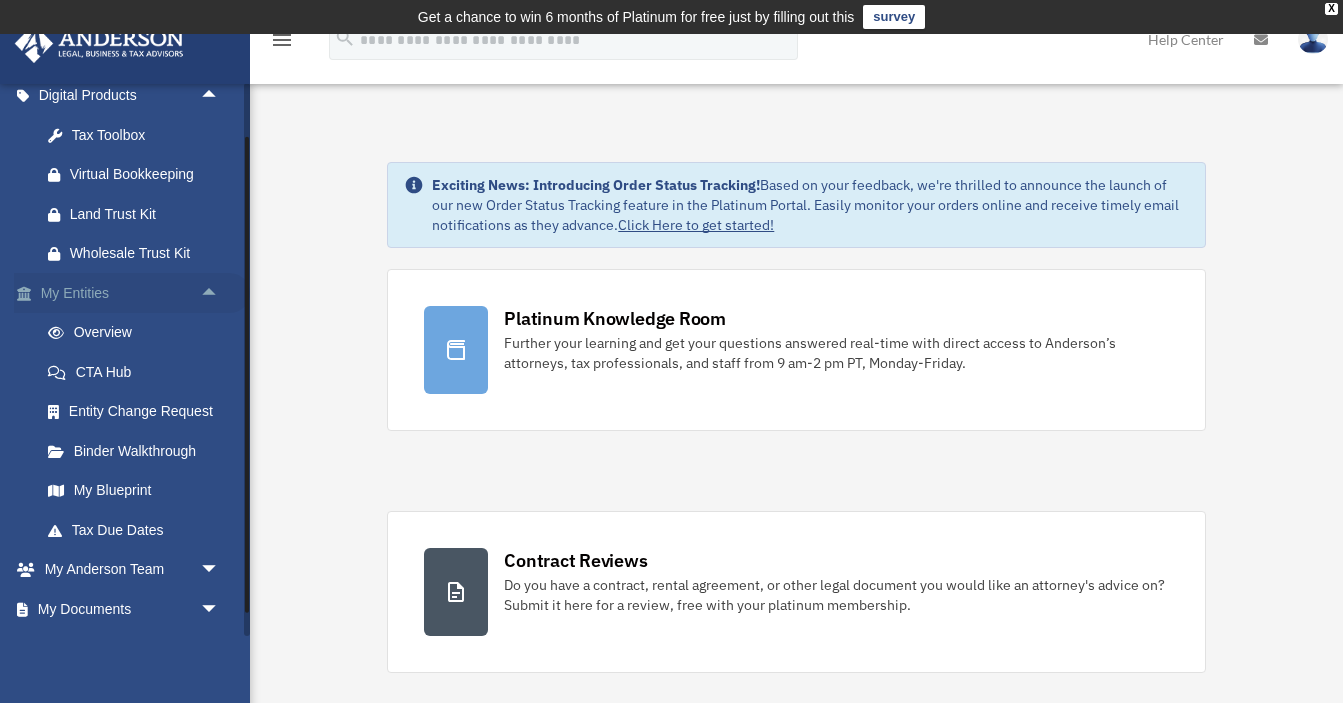 scroll, scrollTop: 231, scrollLeft: 0, axis: vertical 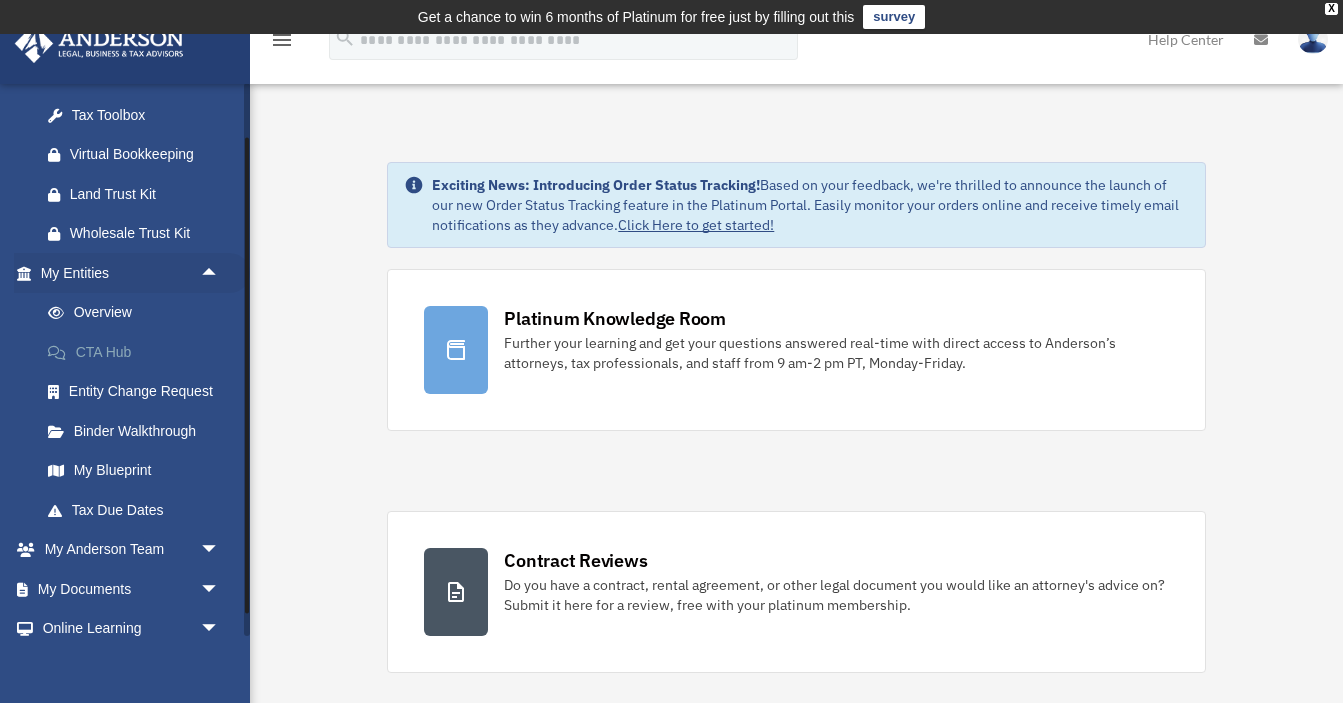 click on "CTA Hub" at bounding box center (139, 352) 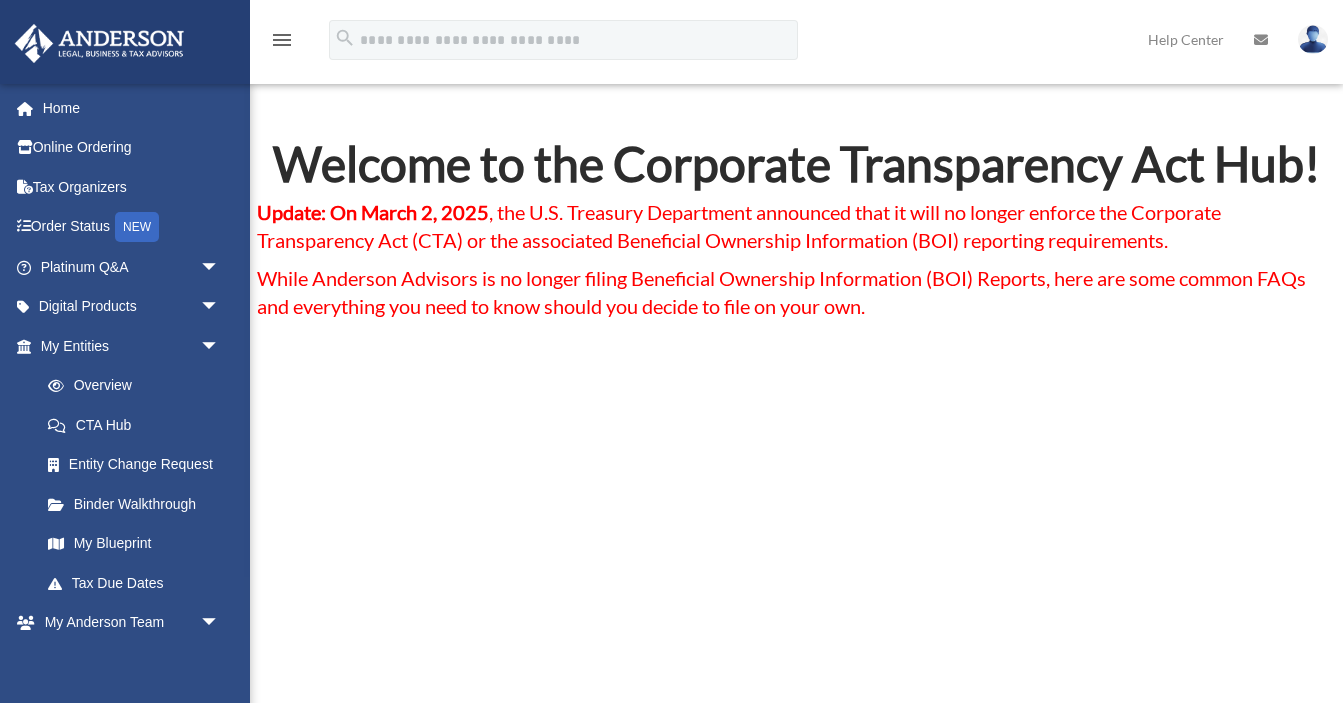 scroll, scrollTop: 0, scrollLeft: 0, axis: both 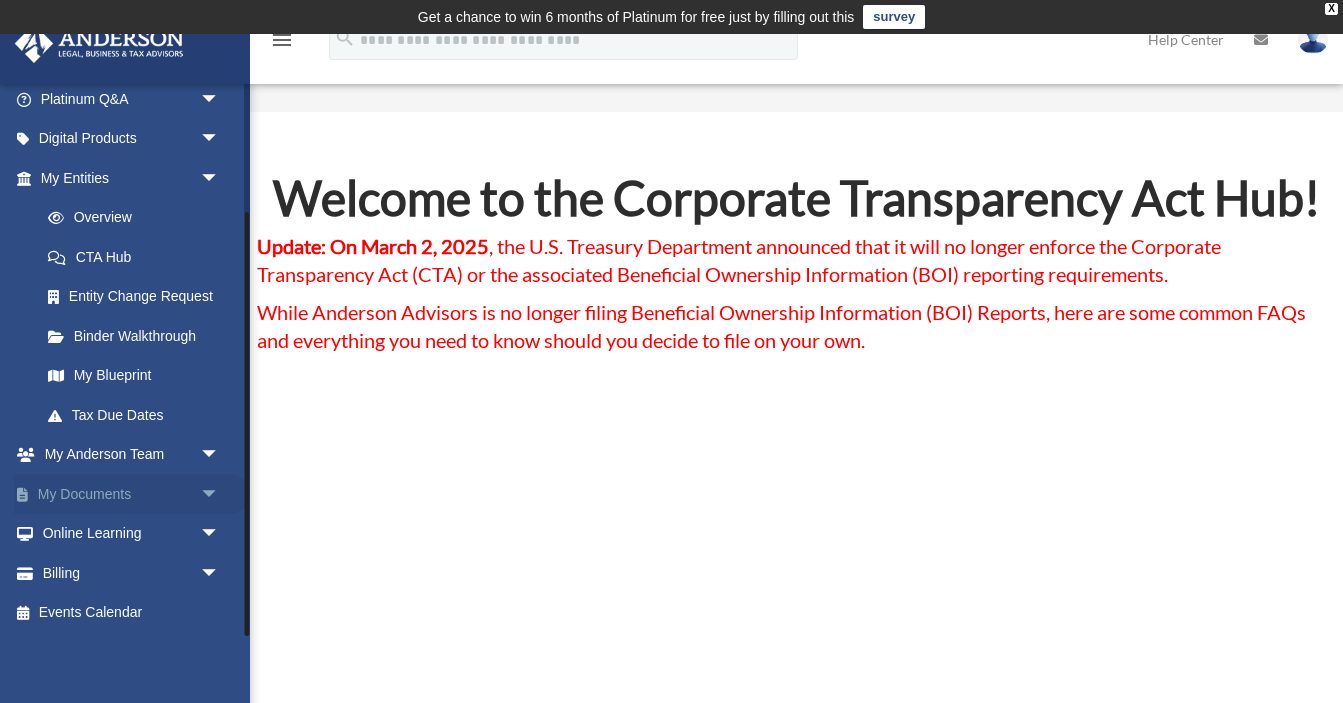 click on "arrow_drop_down" at bounding box center (220, 494) 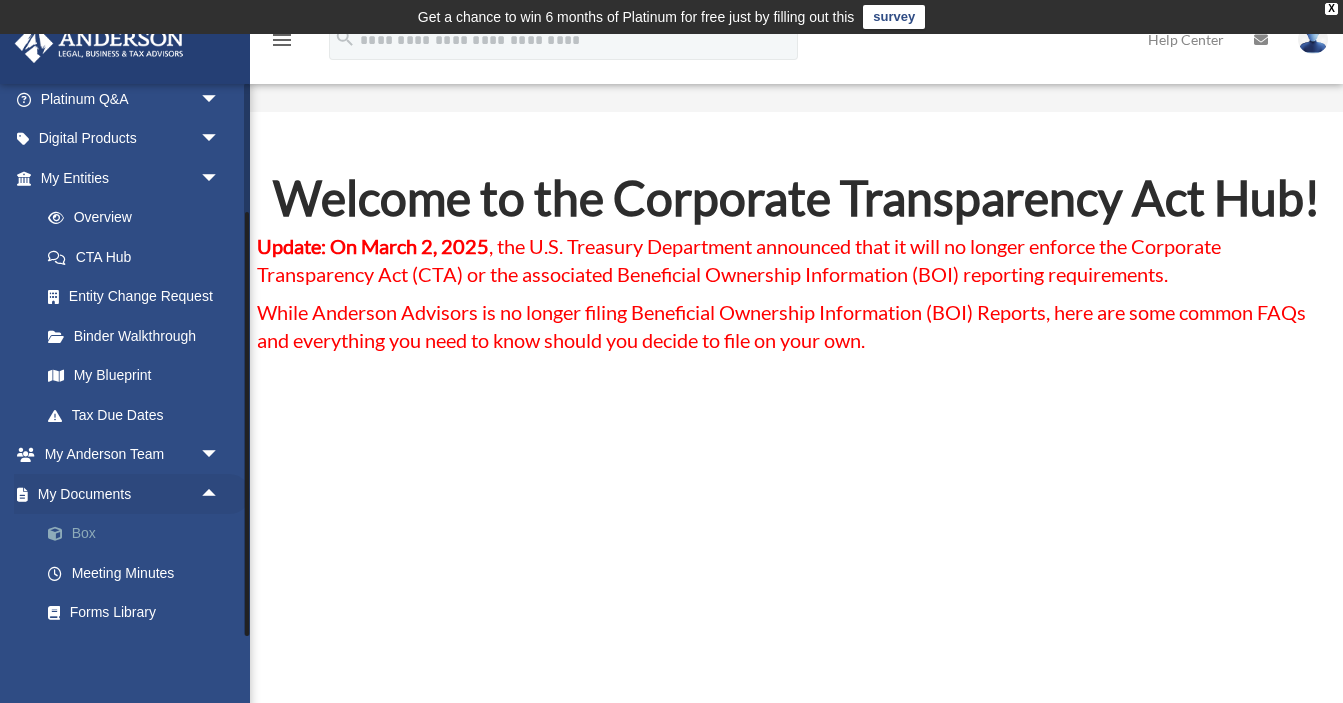 click on "Box" at bounding box center [139, 534] 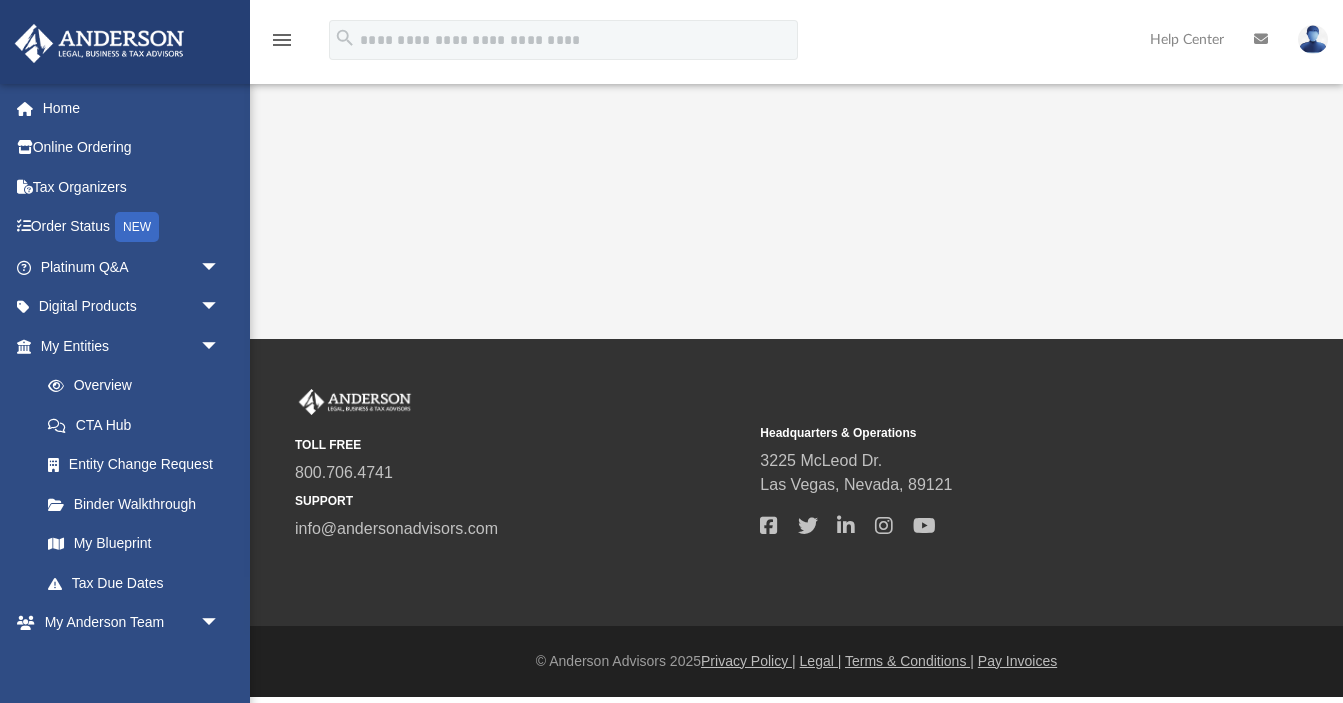 scroll, scrollTop: 0, scrollLeft: 0, axis: both 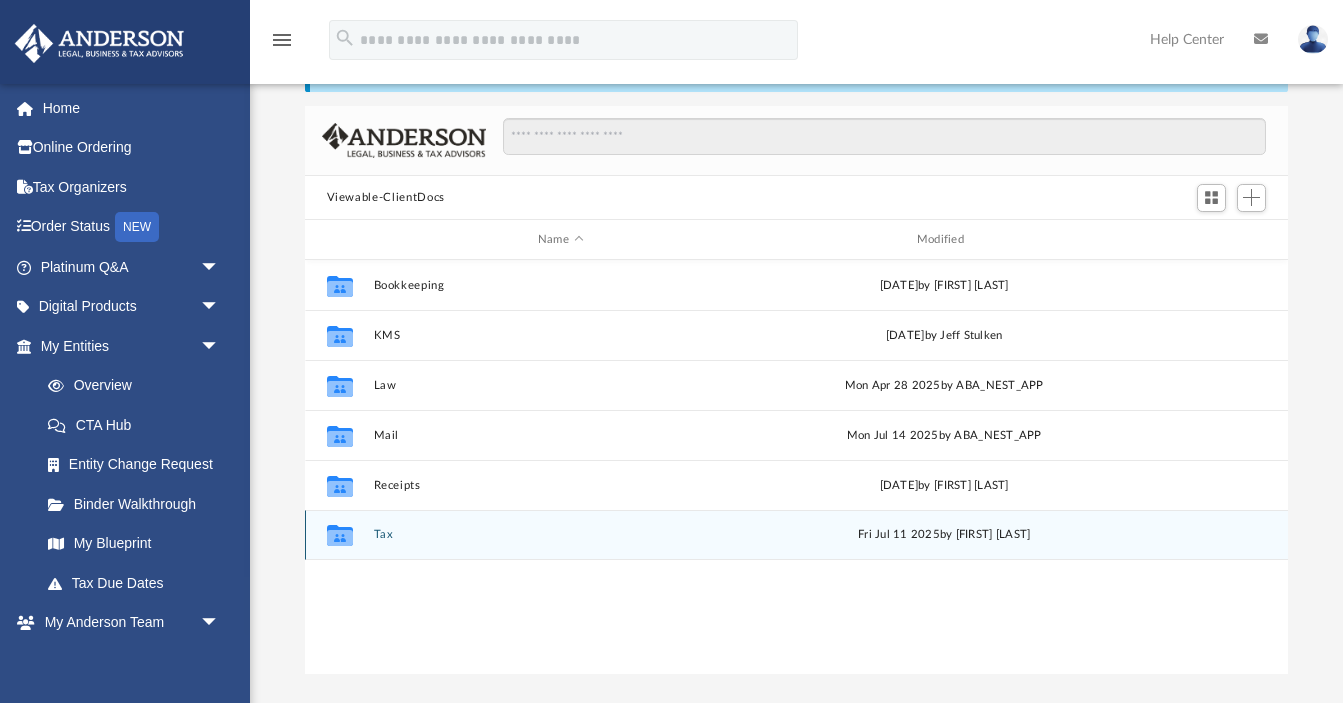 click on "Tax" at bounding box center [560, 535] 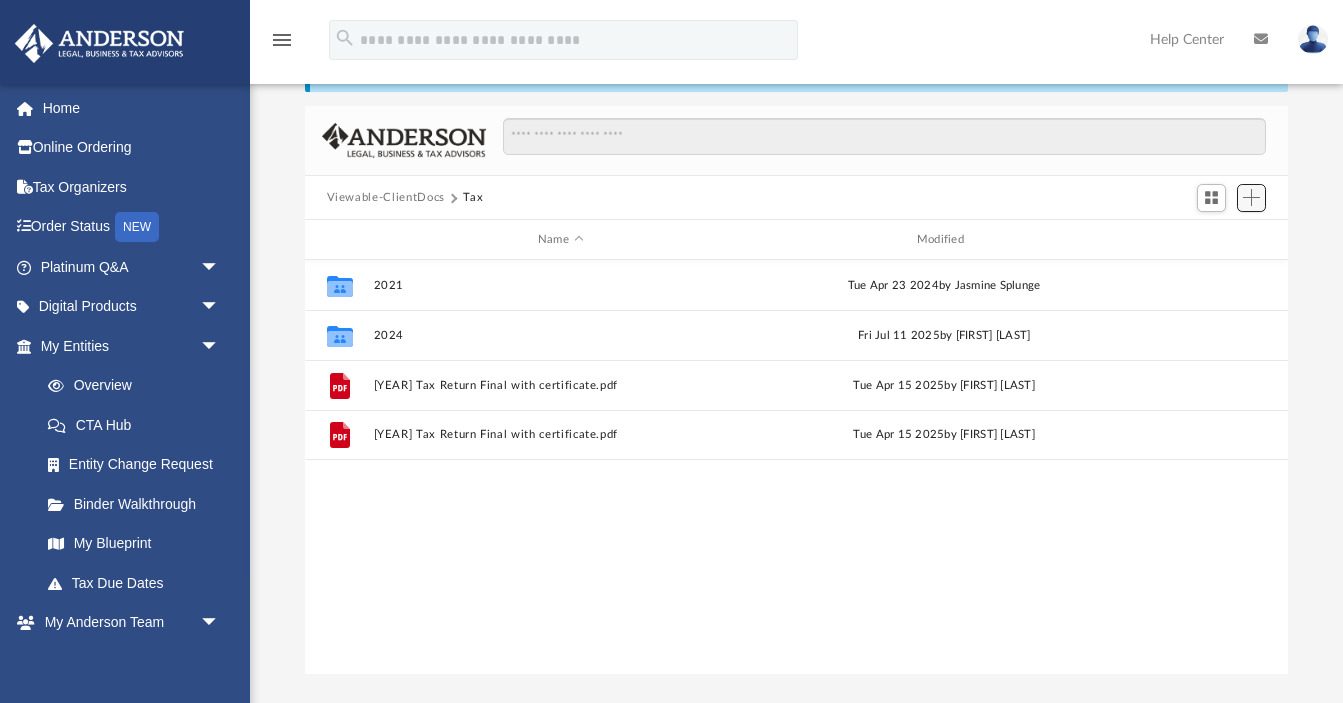 click at bounding box center [1251, 197] 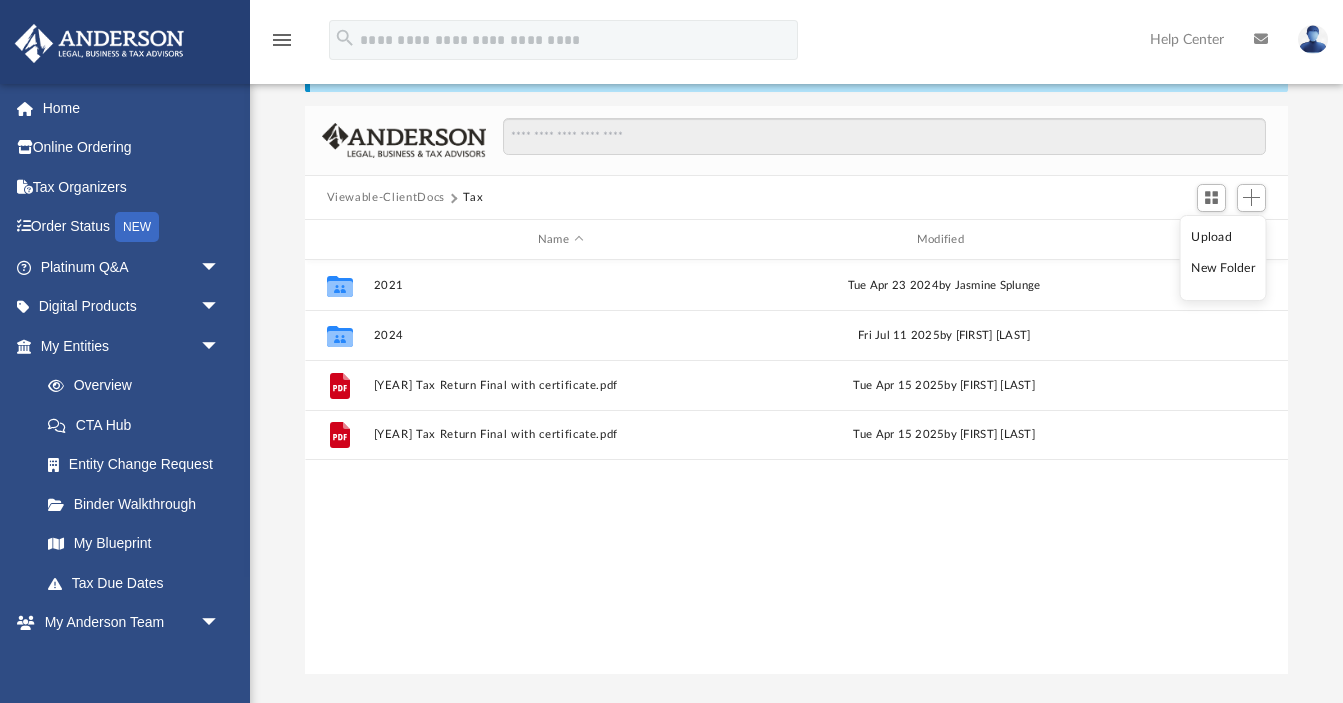 click on "New Folder" at bounding box center (1223, 268) 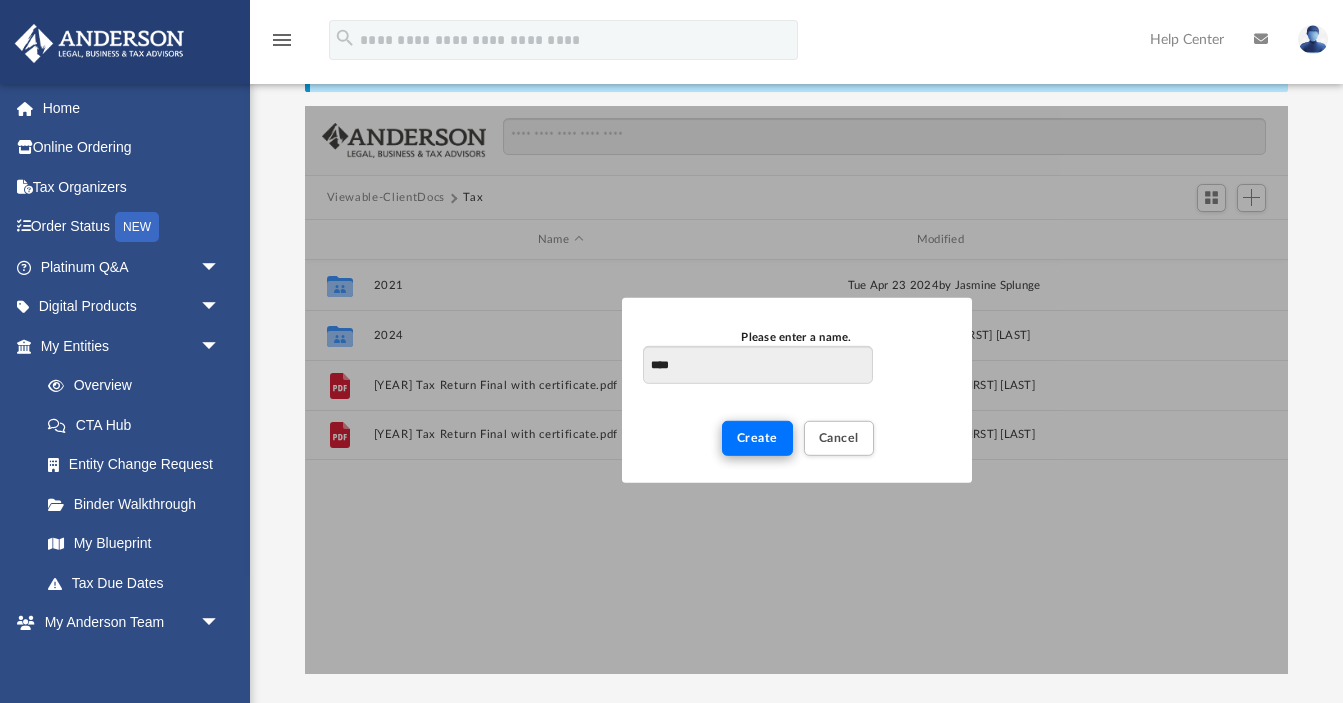 type on "****" 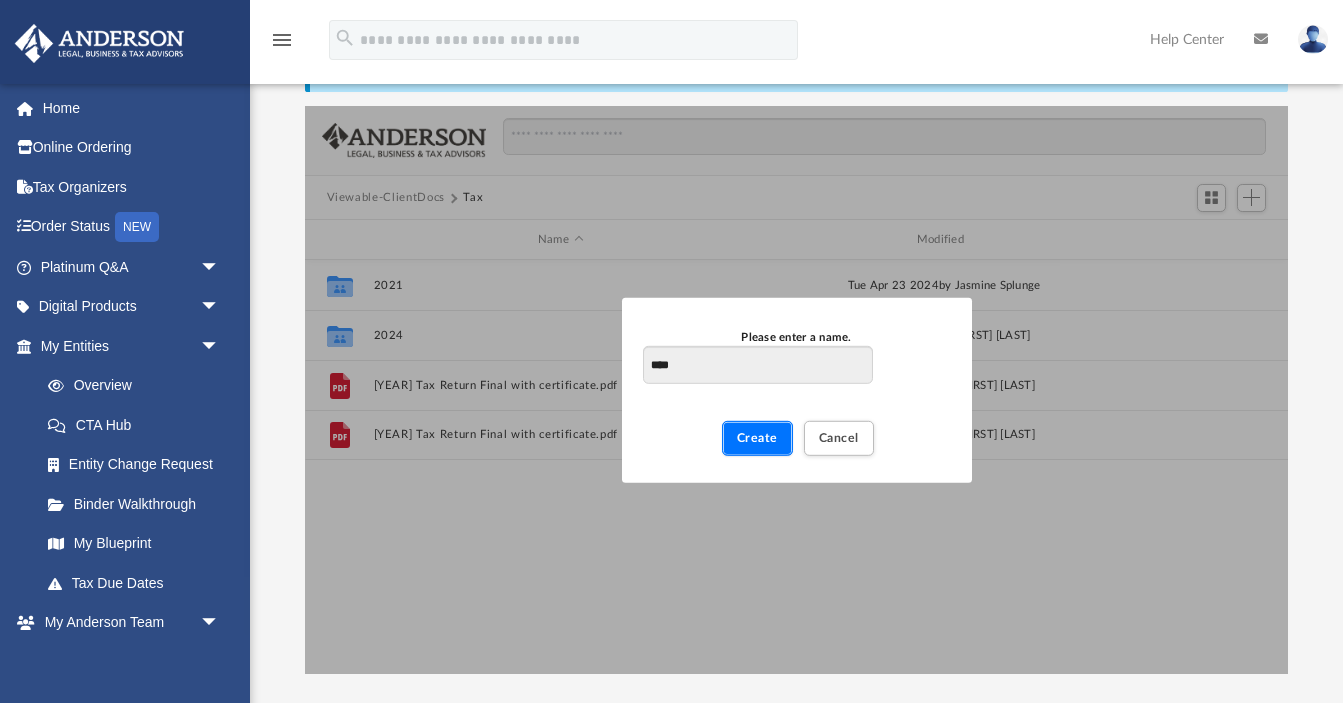 click on "Create" at bounding box center [757, 438] 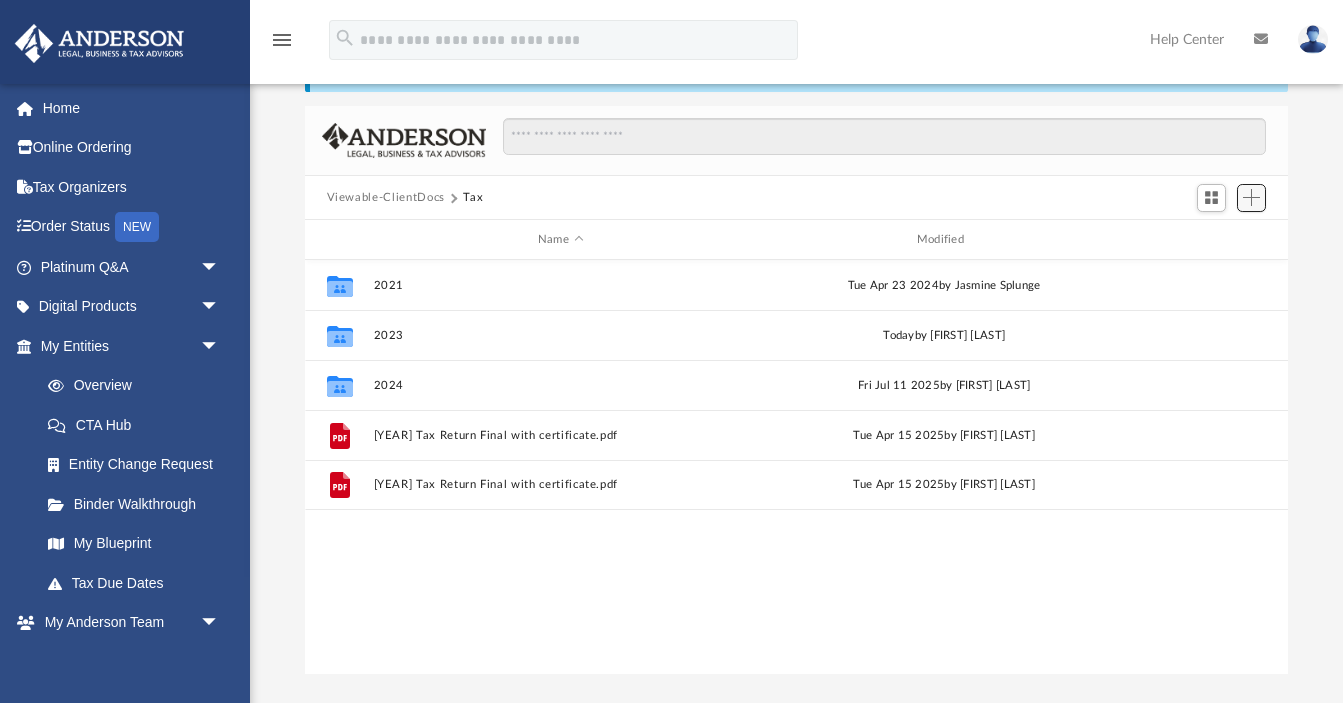 click at bounding box center [1251, 197] 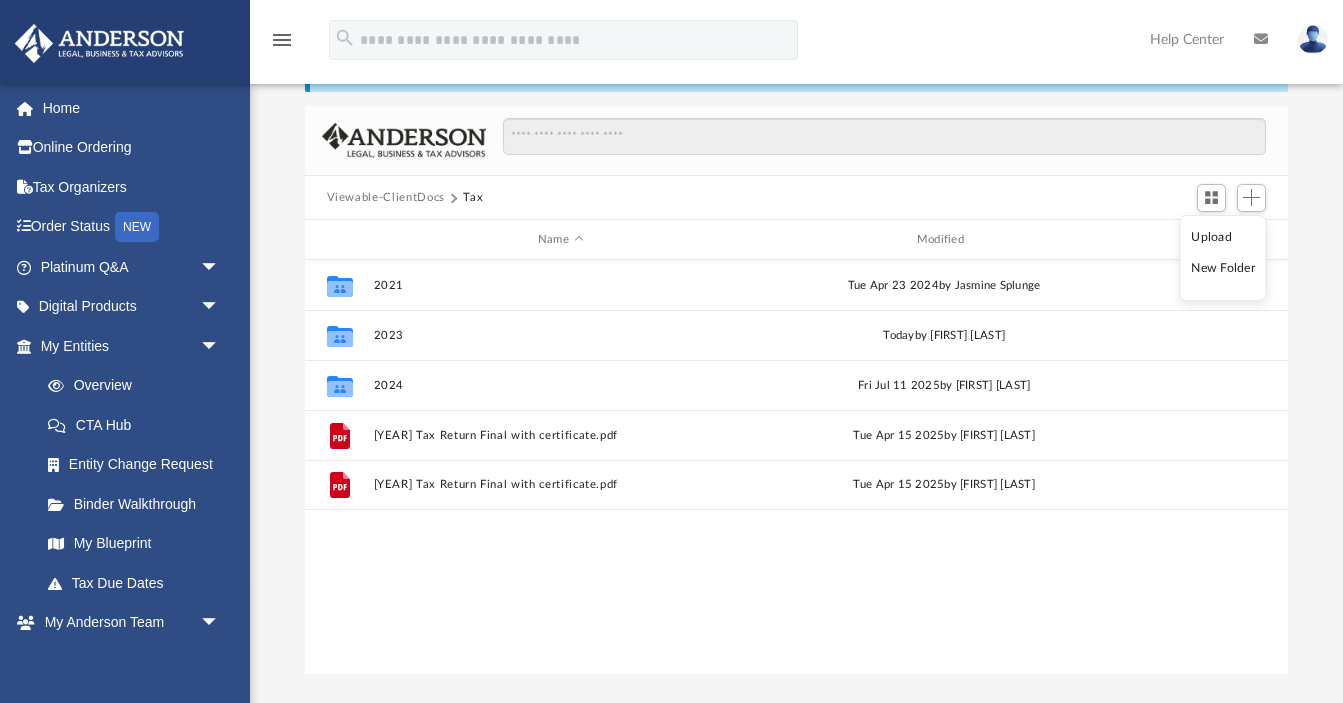 click on "New Folder" at bounding box center (1223, 268) 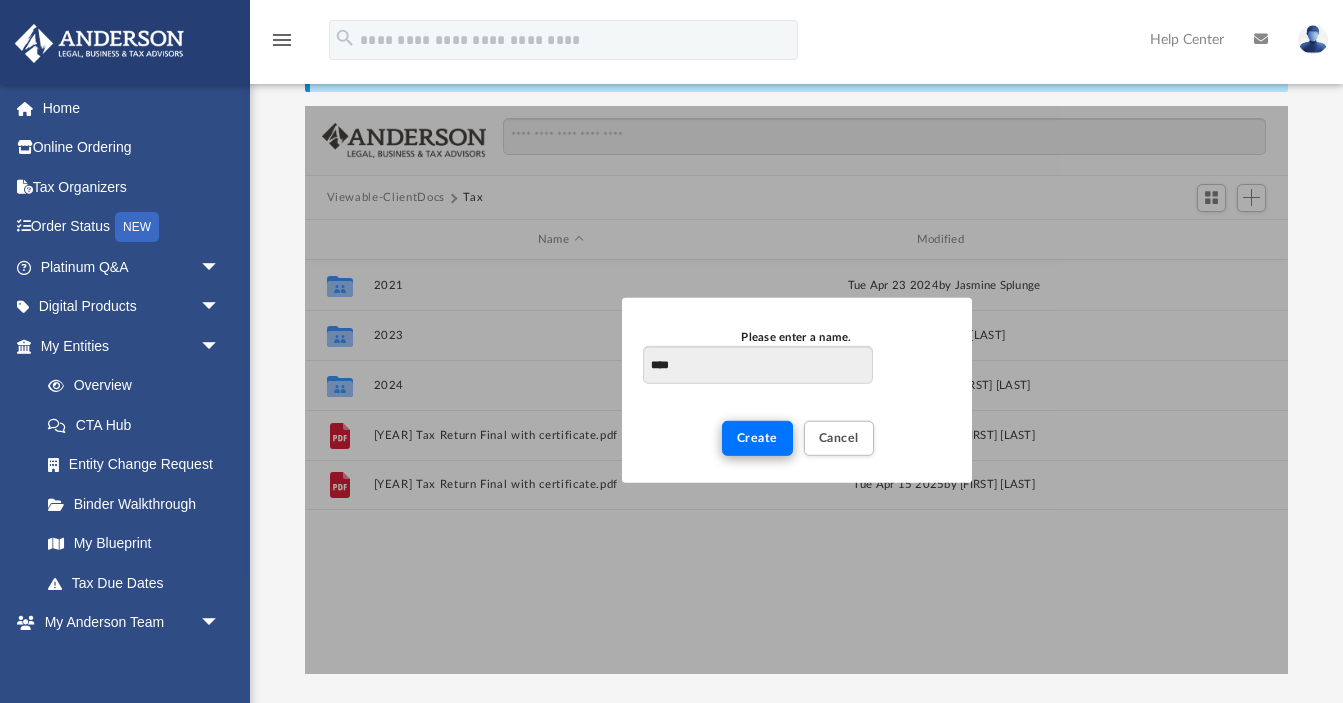 type on "****" 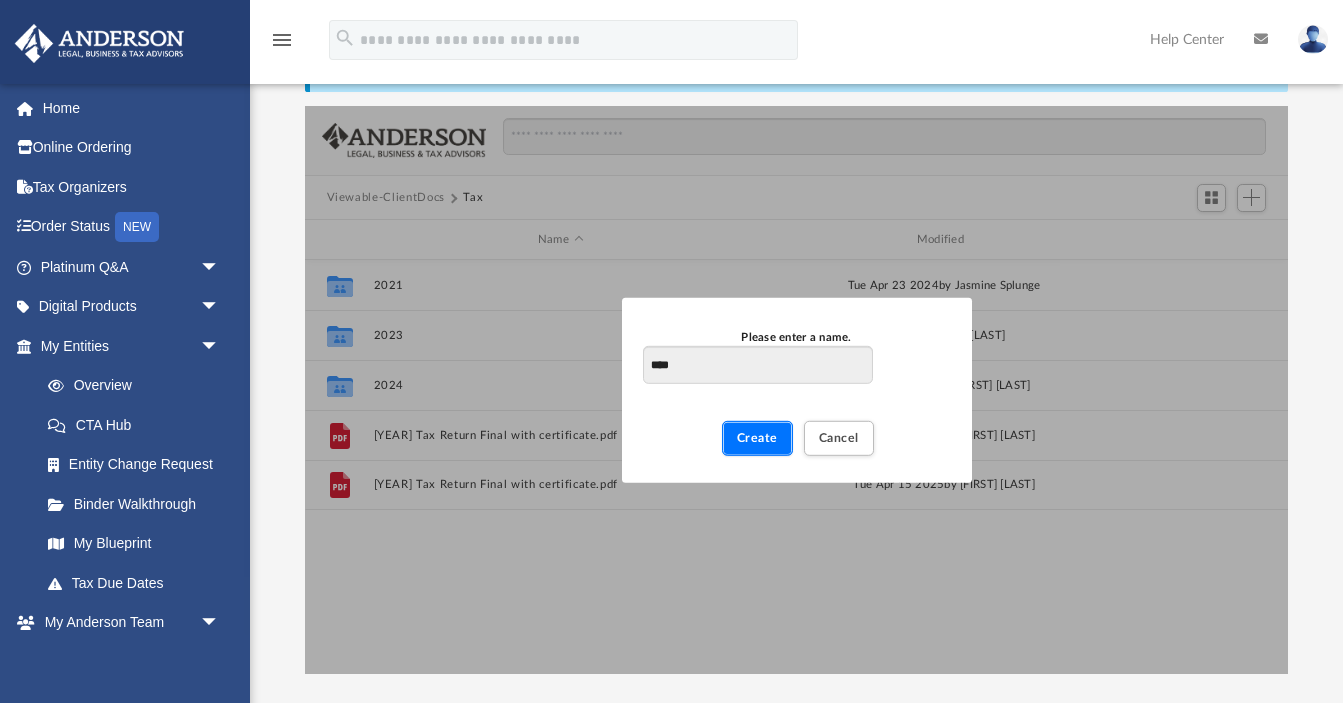 click on "Create" at bounding box center (757, 438) 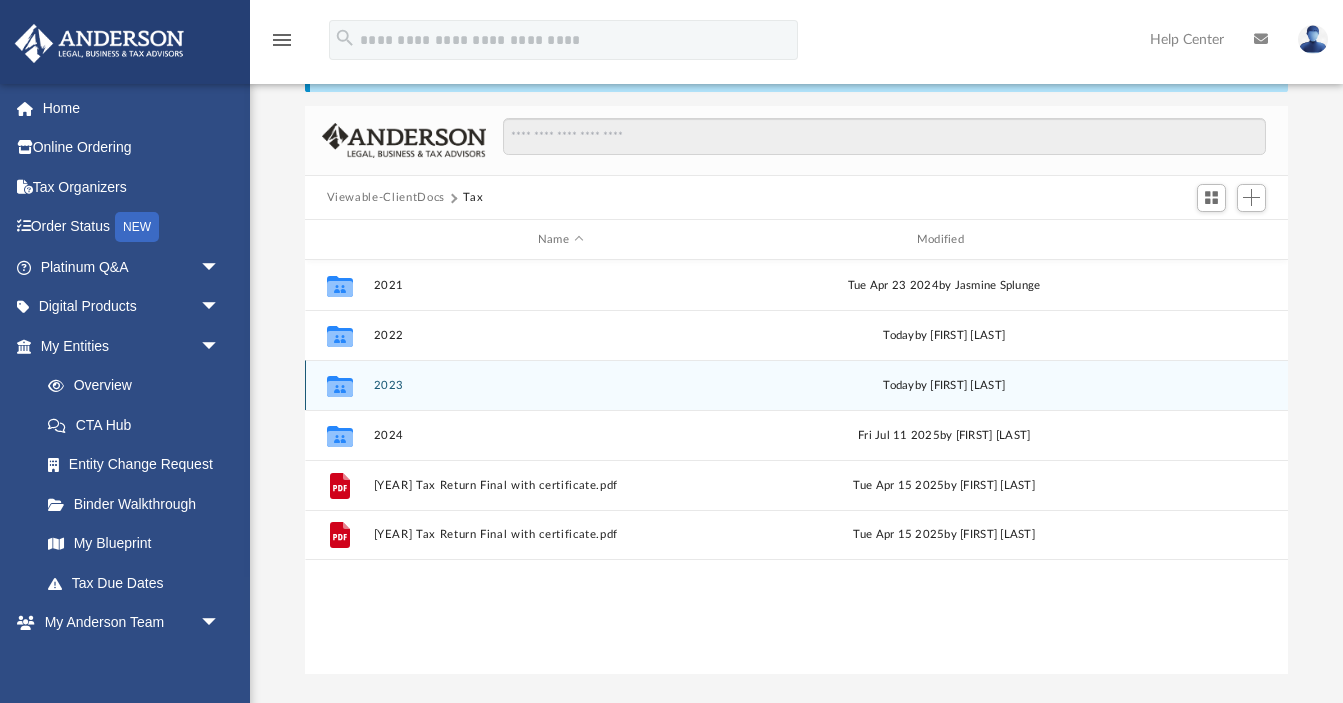 click on "Collaborated Folder [YEAR] today  by [FIRST] [LAST]" at bounding box center [797, 385] 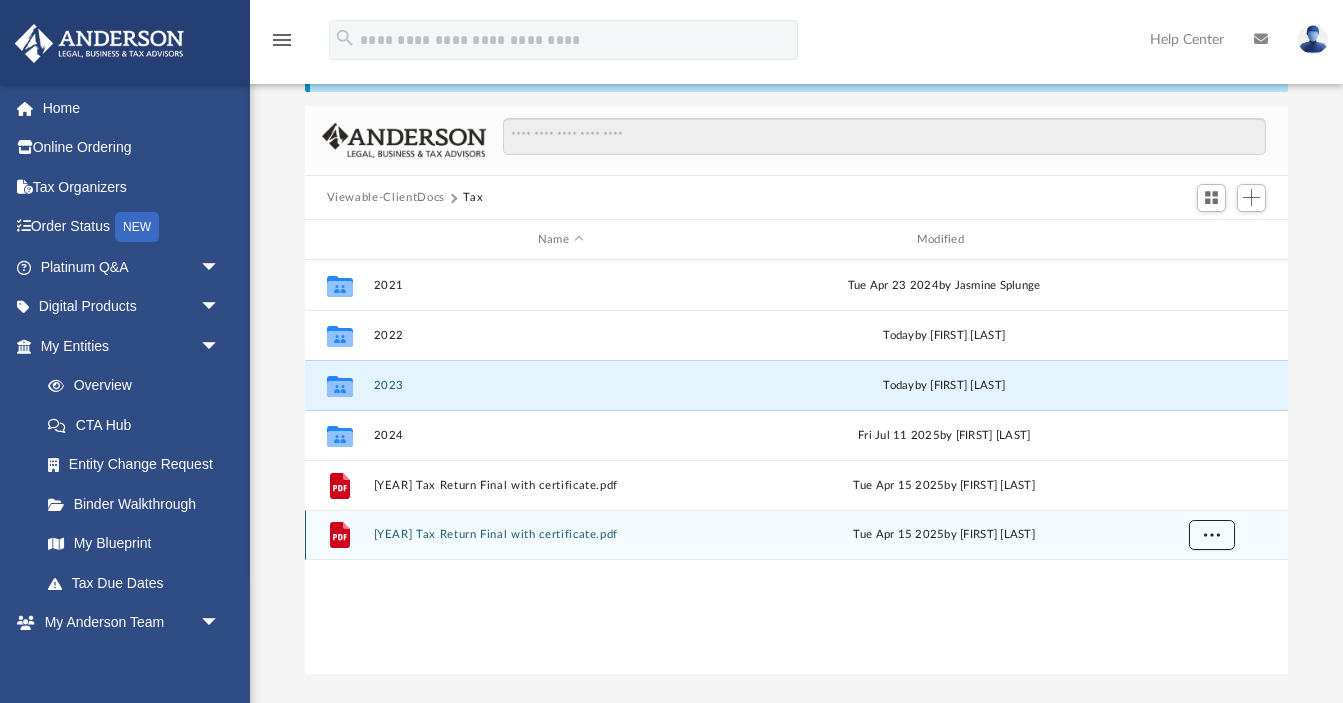 click at bounding box center (1211, 534) 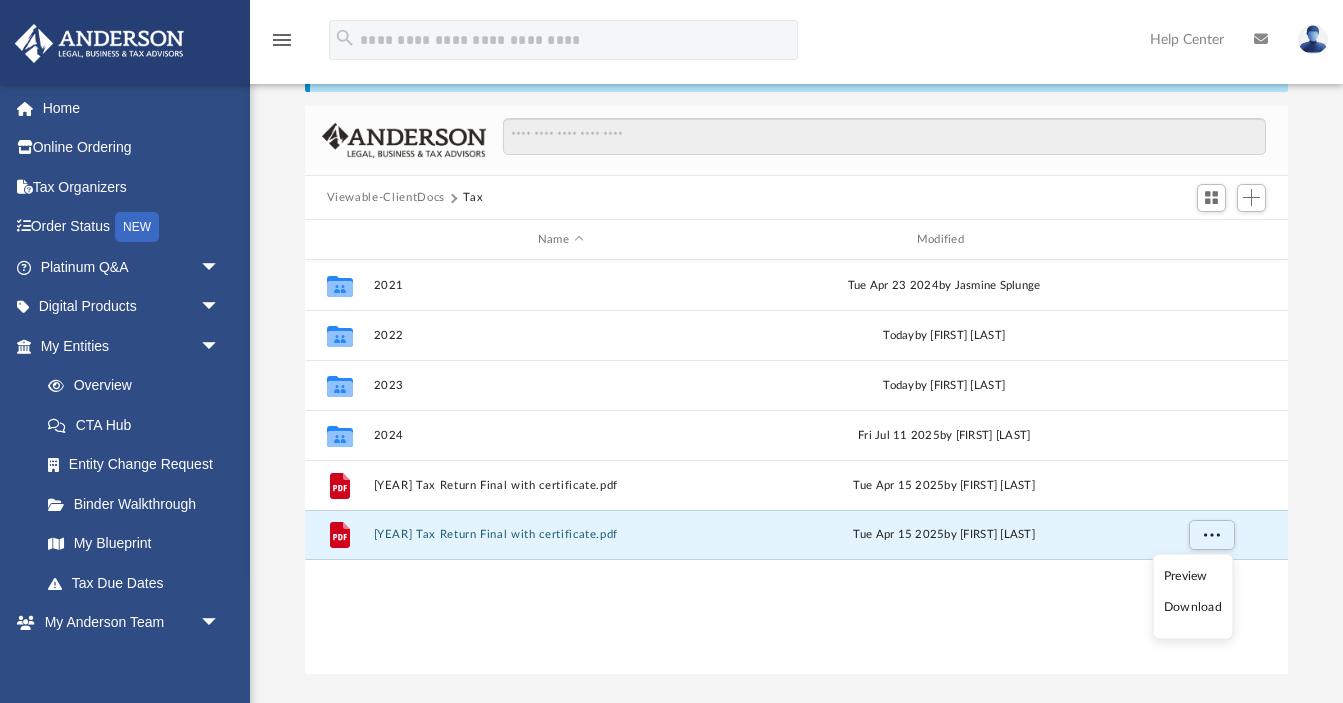 click on "[YEAR] [DATE]  by [FIRST] [LAST] Collaborated Folder [YEAR] today  by [FIRST] [LAST] Collaborated Folder [YEAR] today  by [FIRST] [LAST] Collaborated Folder [YEAR] [DATE]  by [FIRST] [LAST] File [YEAR] Tax Return Final with certificate.pdf [DATE]  by [FIRST] [LAST] File [YEAR] Tax Return Final with certificate.pdf [DATE]  by [FIRST] [LAST]" at bounding box center [797, 467] 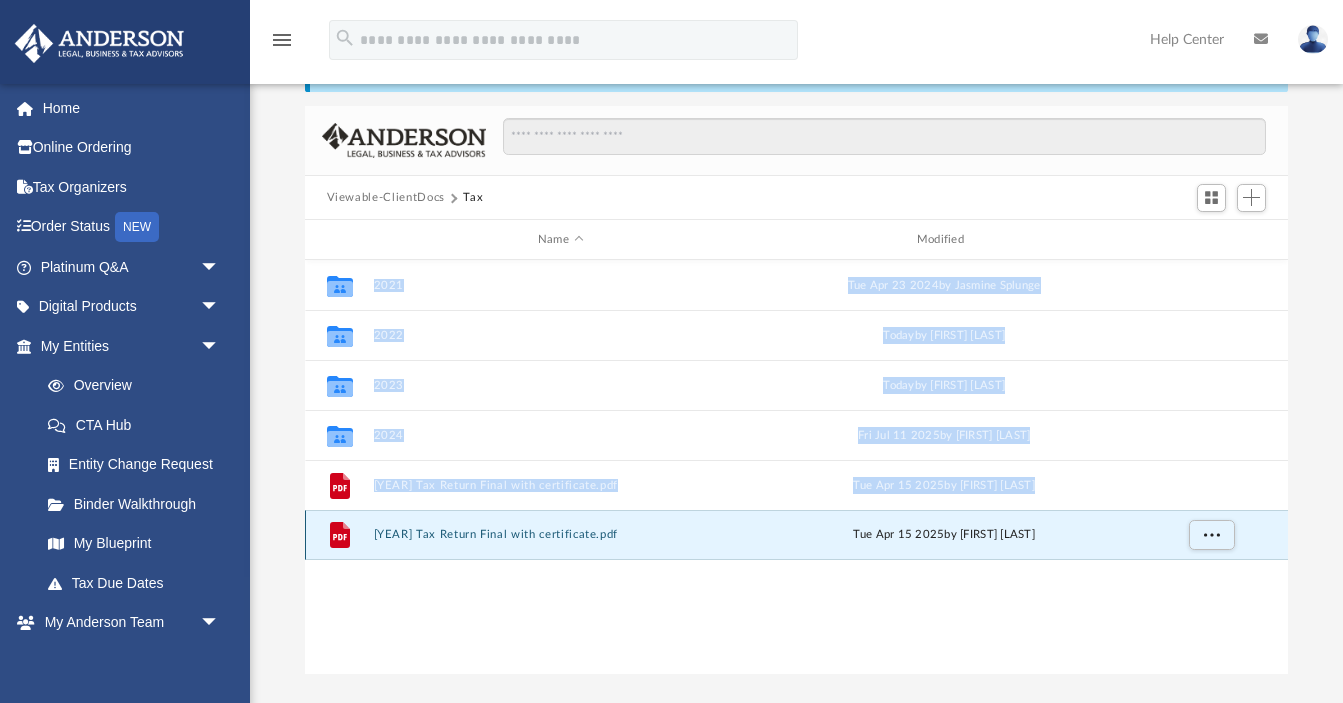 drag, startPoint x: 539, startPoint y: 526, endPoint x: 514, endPoint y: 608, distance: 85.72631 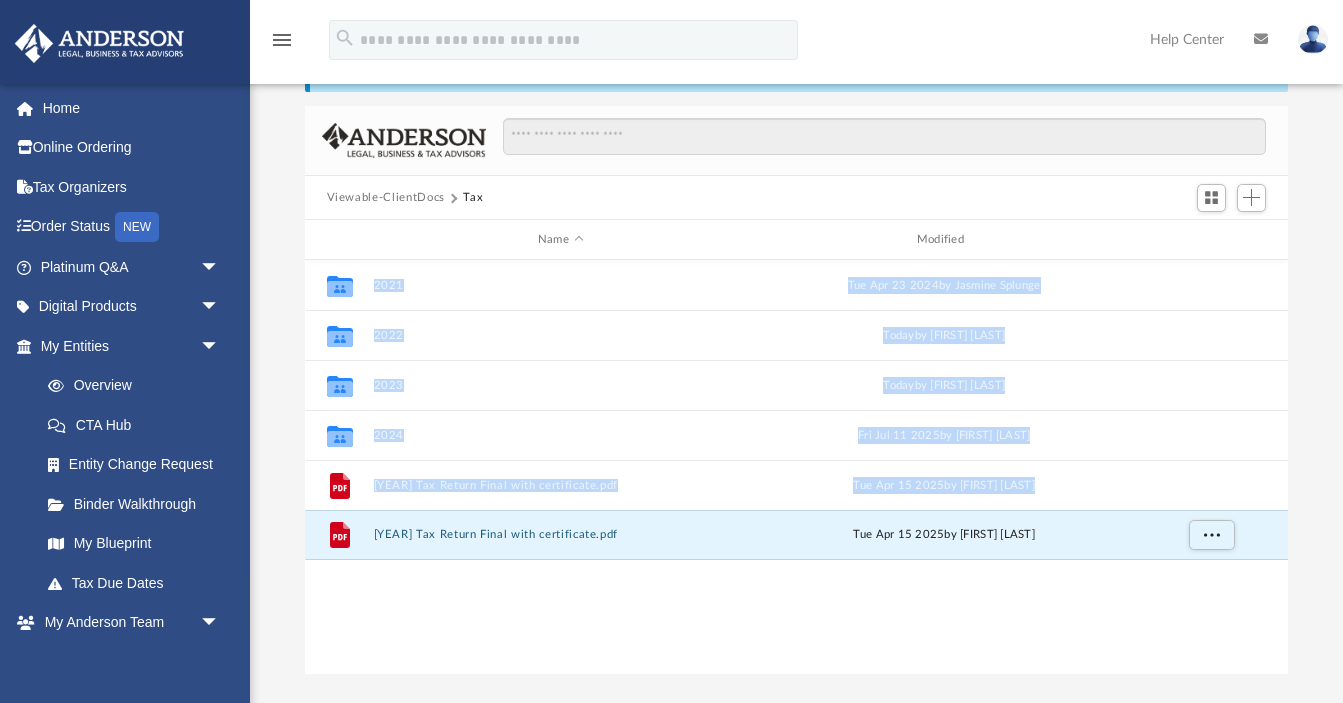 click on "[YEAR] [DATE]  by [FIRST] [LAST] Collaborated Folder [YEAR] today  by [FIRST] [LAST] Collaborated Folder [YEAR] today  by [FIRST] [LAST] Collaborated Folder [YEAR] [DATE]  by [FIRST] [LAST] File [YEAR] Tax Return Final with certificate.pdf [DATE]  by [FIRST] [LAST] File [YEAR] Tax Return Final with certificate.pdf [DATE]  by [FIRST] [LAST]" at bounding box center (797, 467) 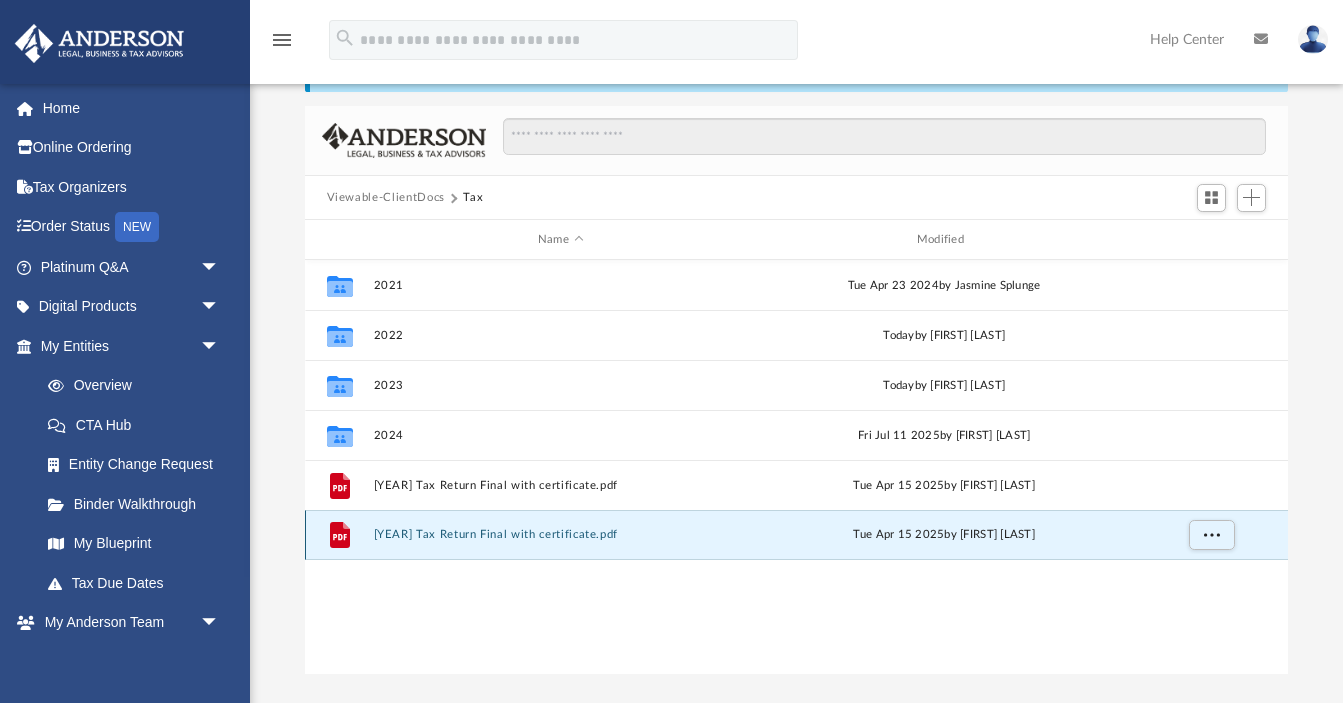 drag, startPoint x: 394, startPoint y: 530, endPoint x: 347, endPoint y: 532, distance: 47.042534 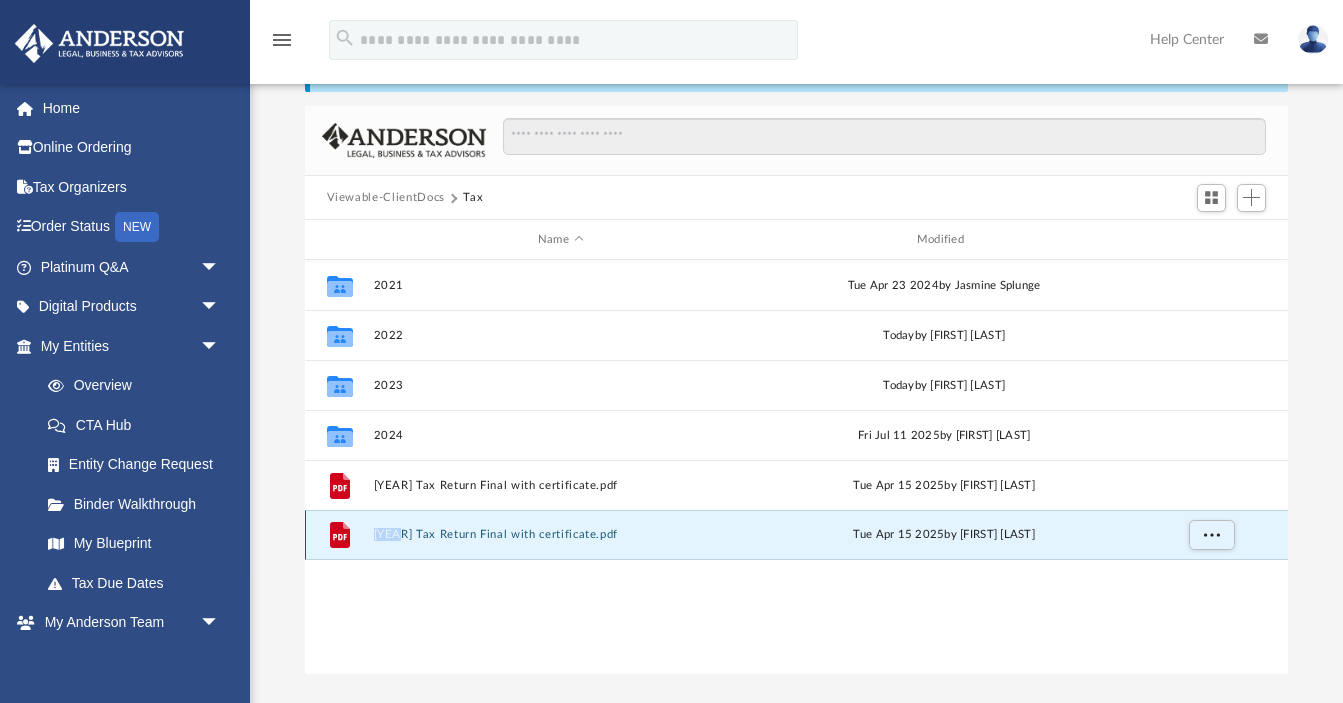 click on "[DATE]  by [FIRST] [LAST]" at bounding box center [944, 535] 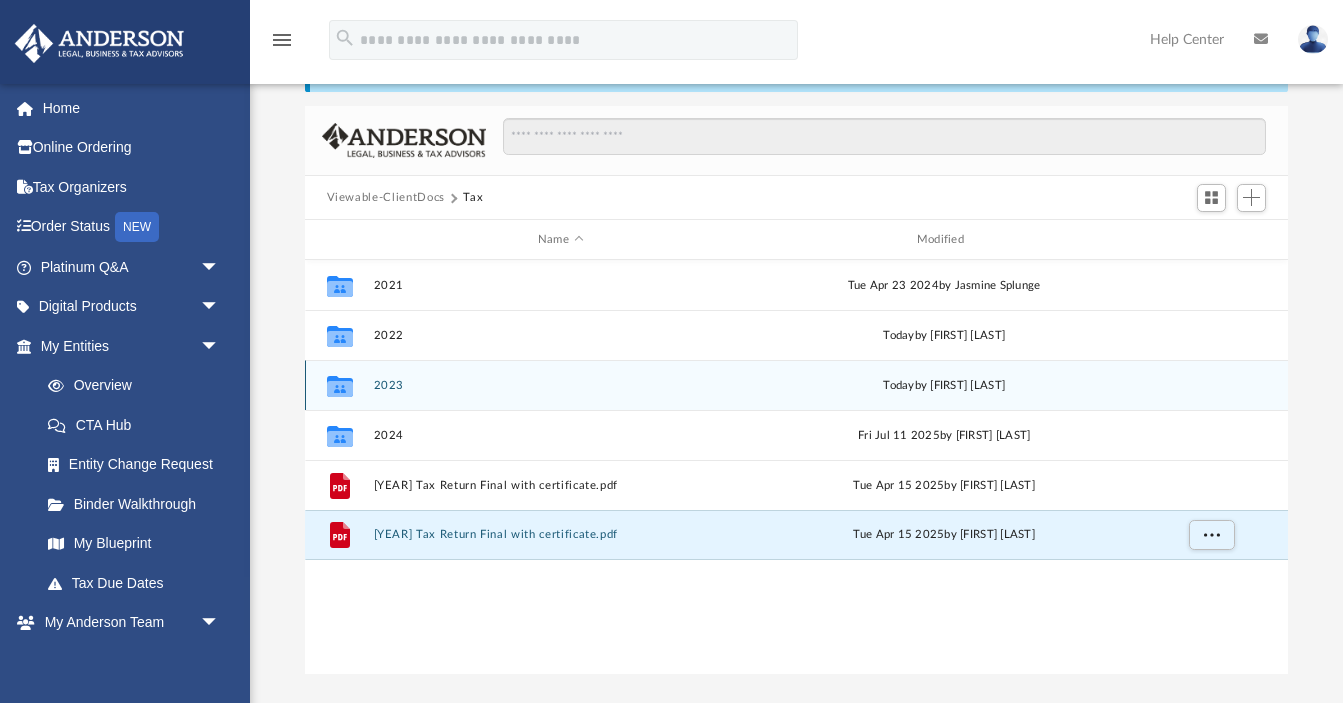 click on "Collaborated Folder" at bounding box center [339, 386] 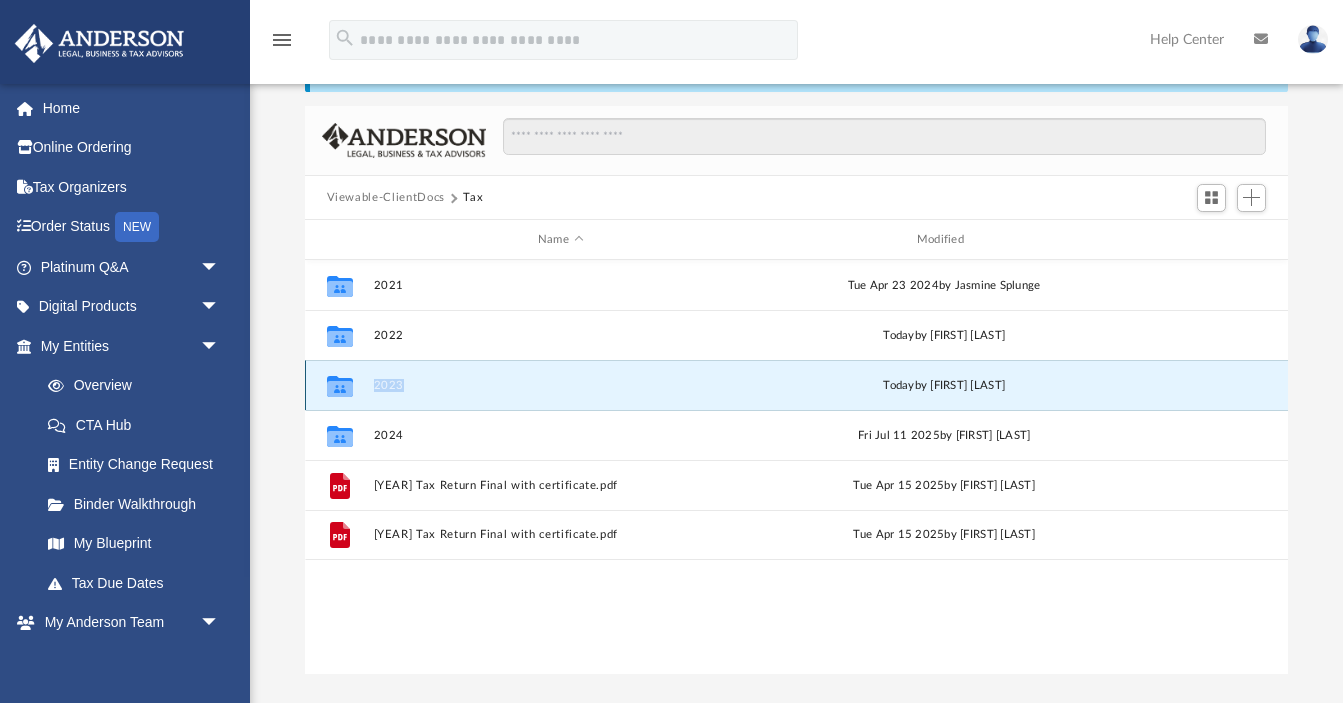 click 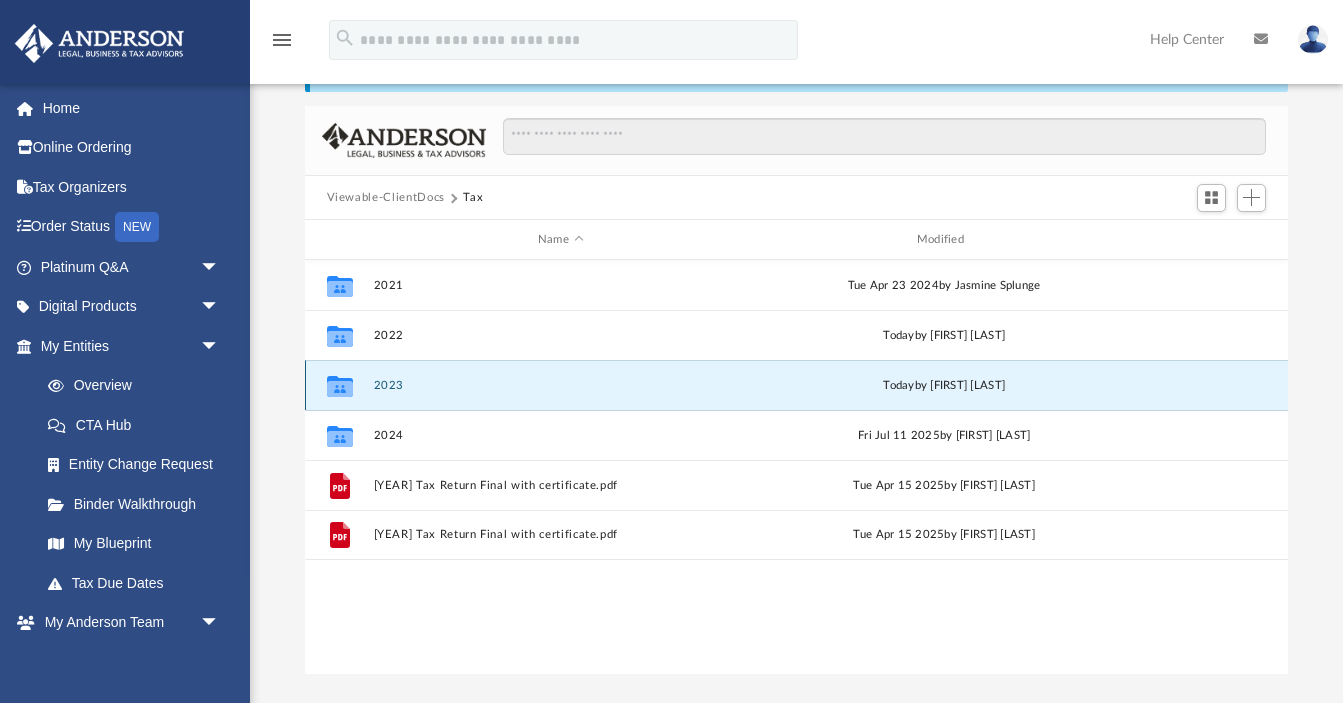 click 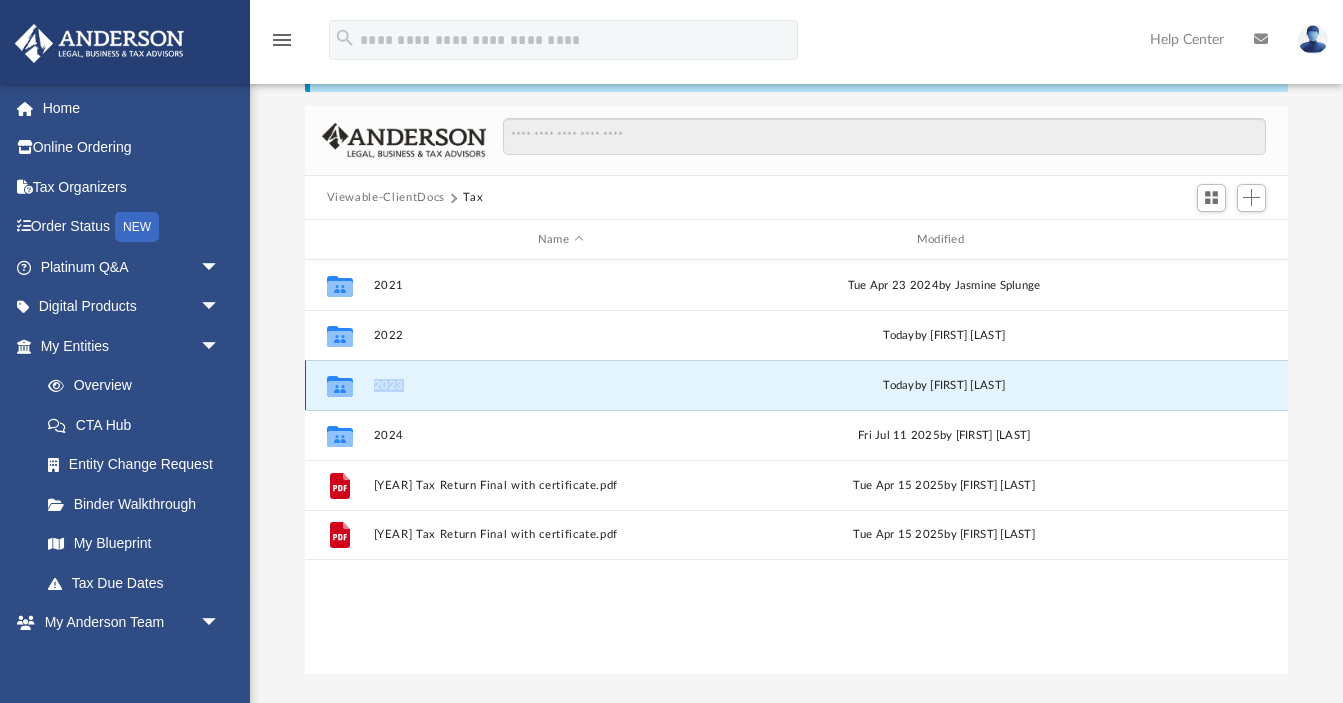 click 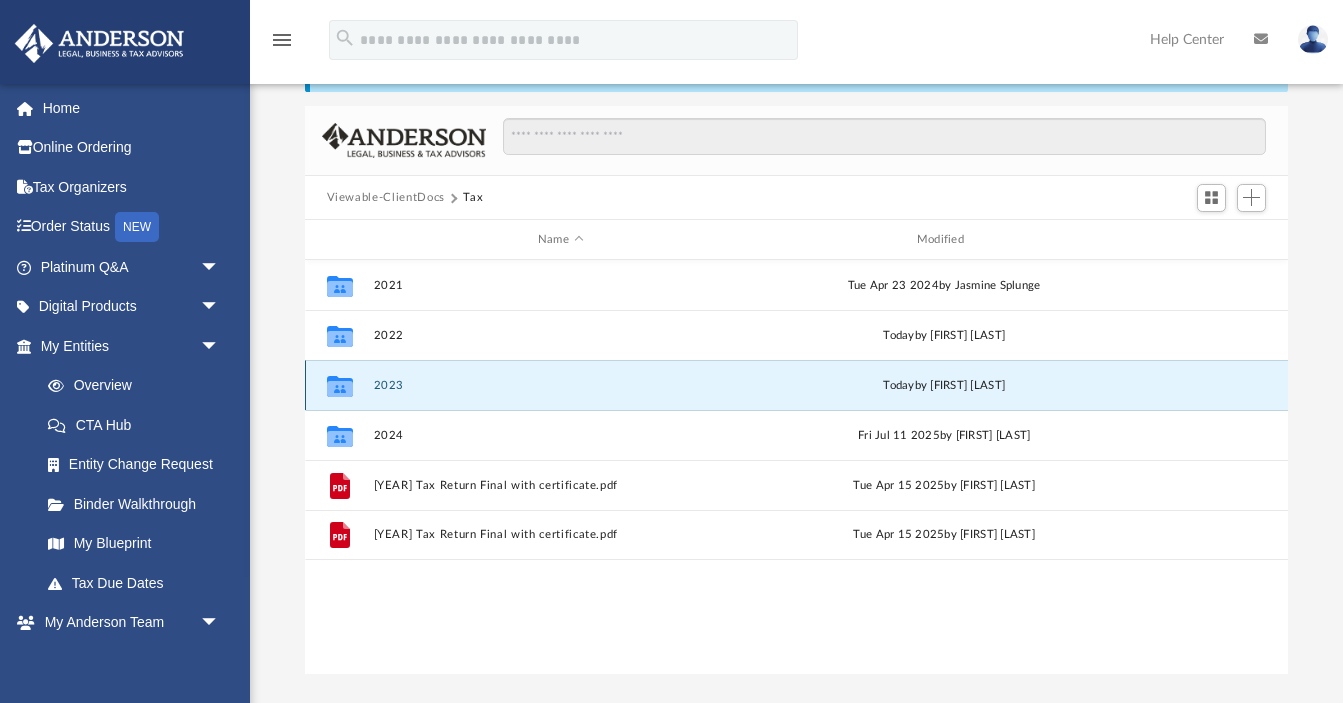 click 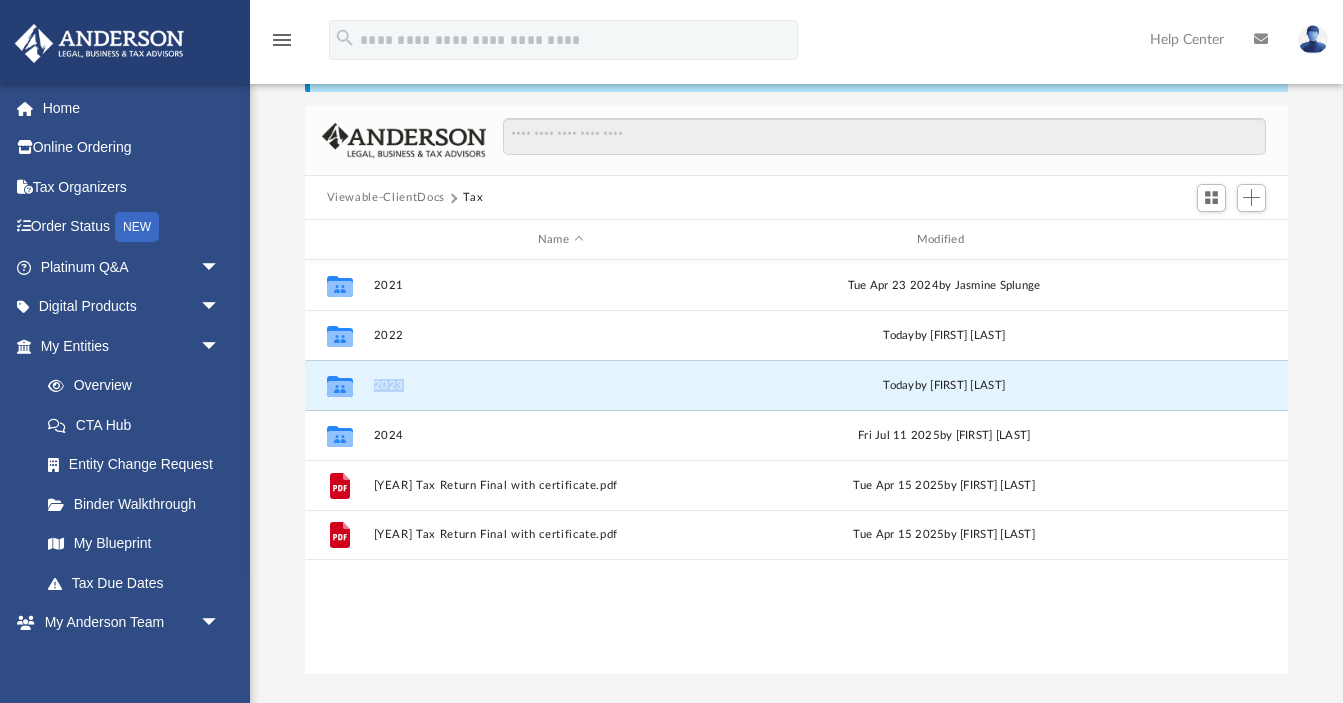 click on "[YEAR] [DATE]  by [FIRST] [LAST] Collaborated Folder [YEAR] today  by [FIRST] [LAST] Collaborated Folder [YEAR] today  by [FIRST] [LAST] Collaborated Folder [YEAR] [DATE]  by [FIRST] [LAST] File [YEAR] Tax Return Final with certificate.pdf [DATE]  by [FIRST] [LAST] File [YEAR] Tax Return Final with certificate.pdf [DATE]  by [FIRST] [LAST]" at bounding box center [797, 467] 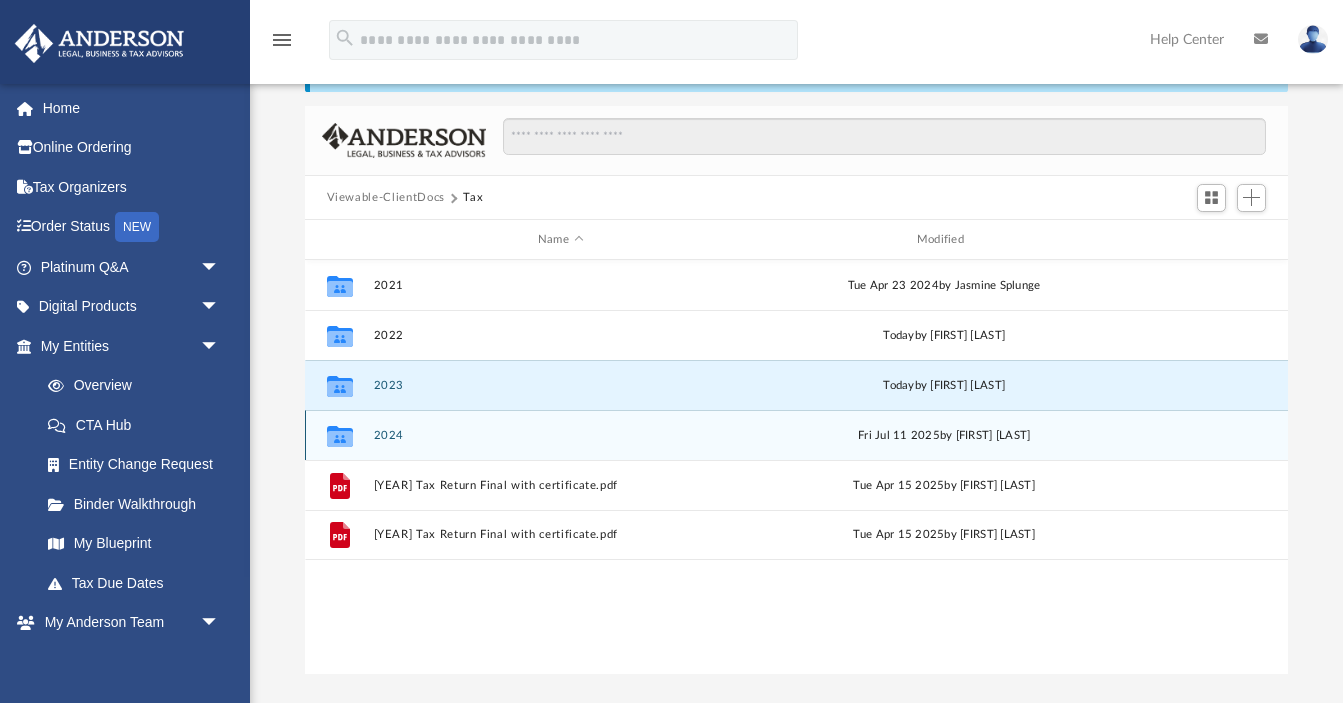 click on "Collaborated Folder" at bounding box center [339, 436] 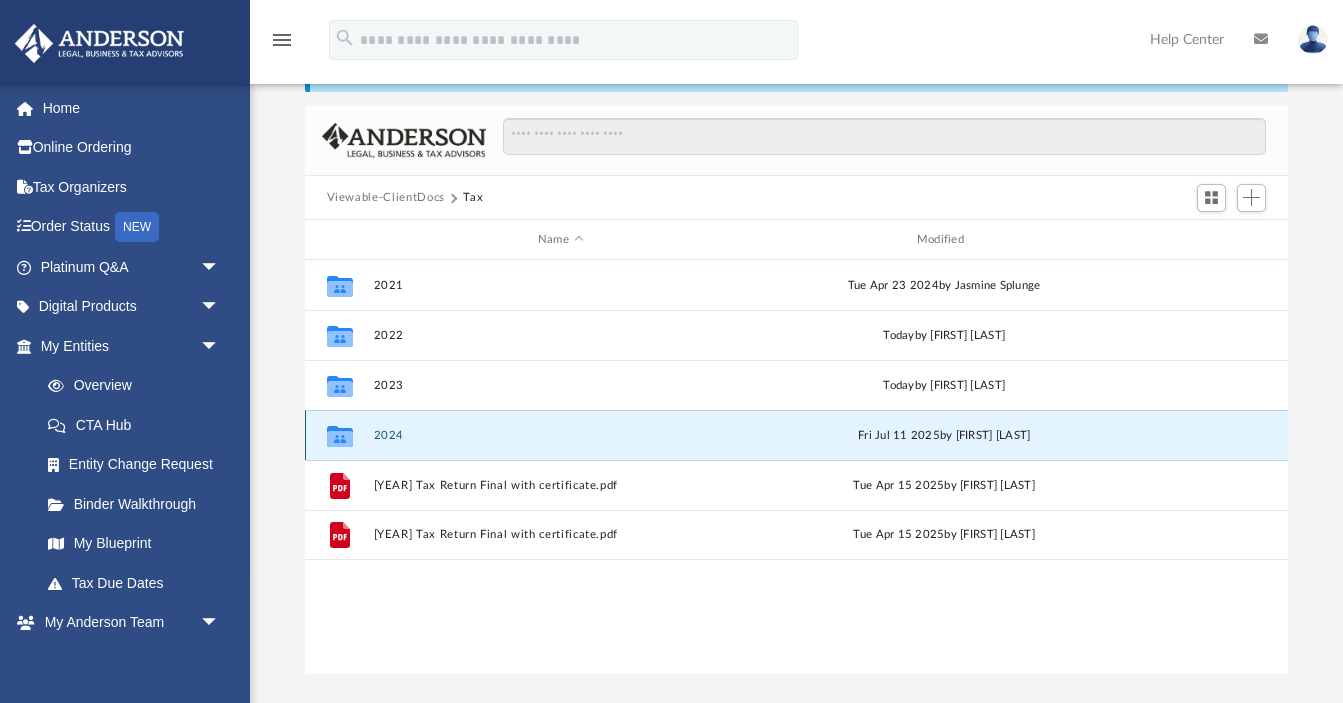 click on "Collaborated Folder" at bounding box center (339, 436) 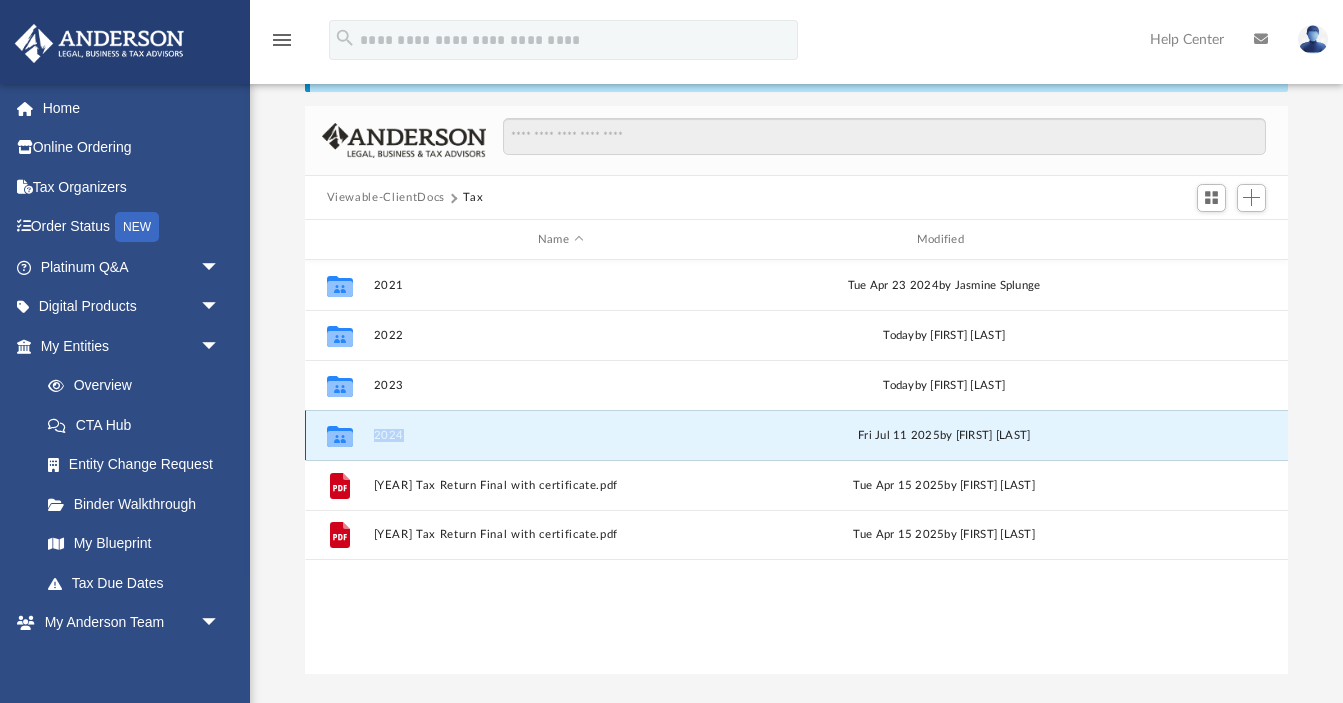 click 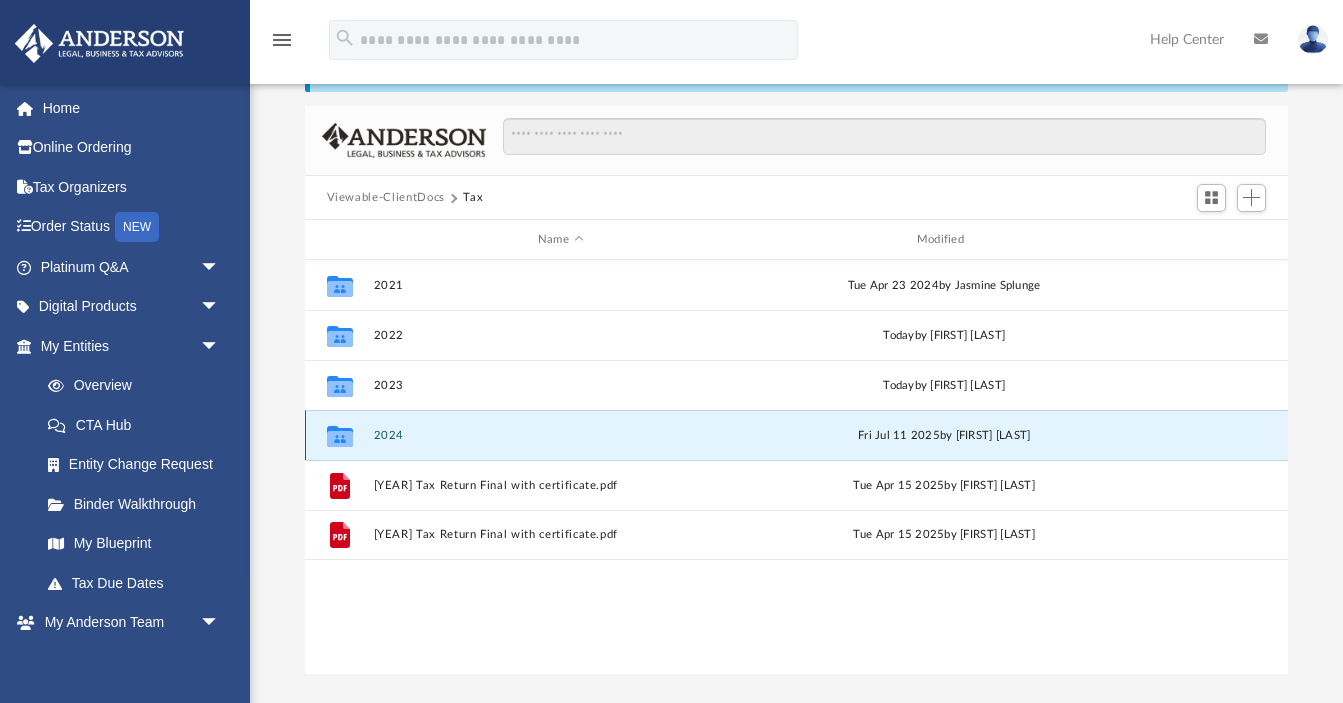 click 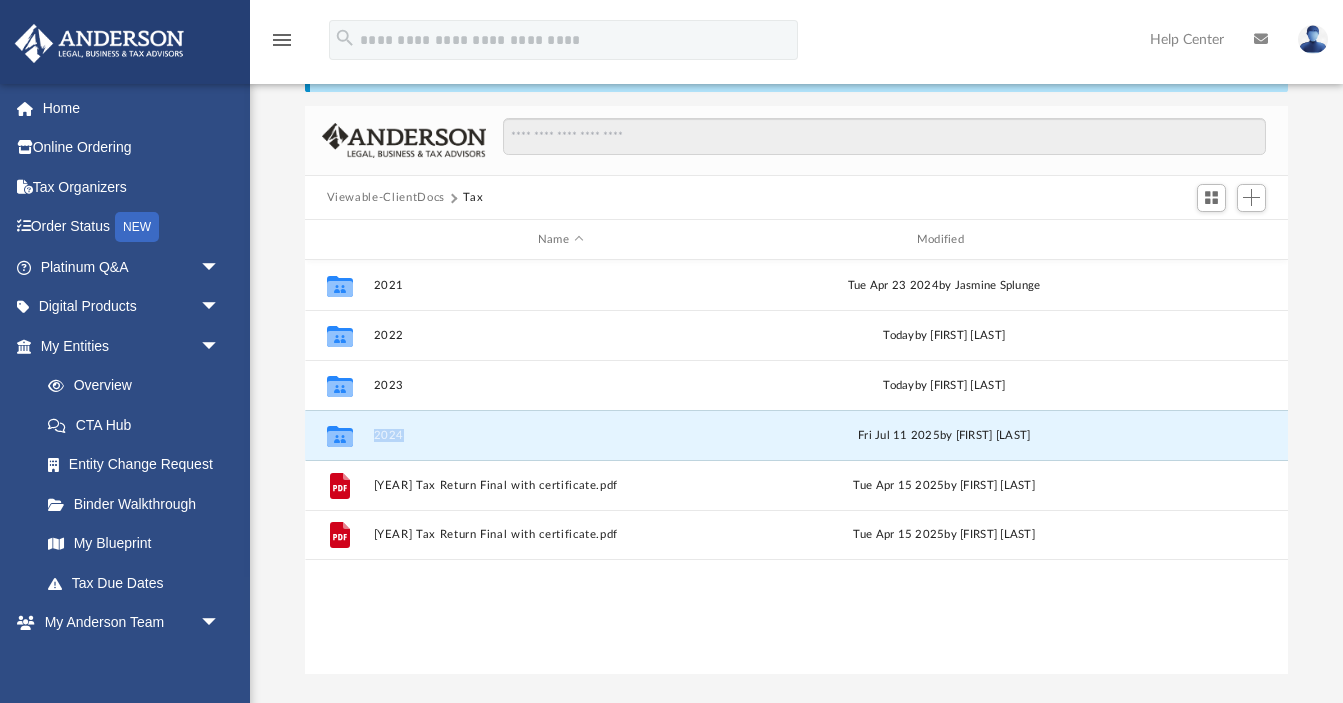 click on "Viewable-ClientDocs" at bounding box center (386, 198) 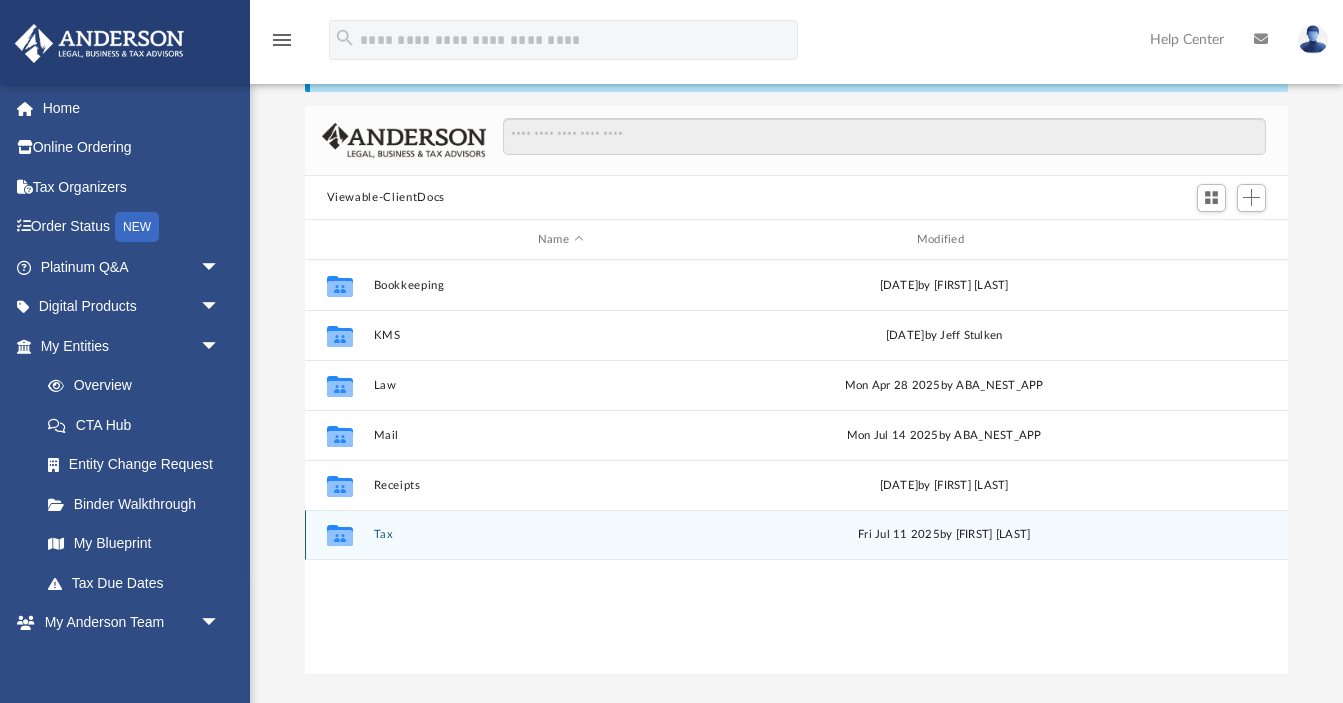 click on "Tax" at bounding box center [560, 535] 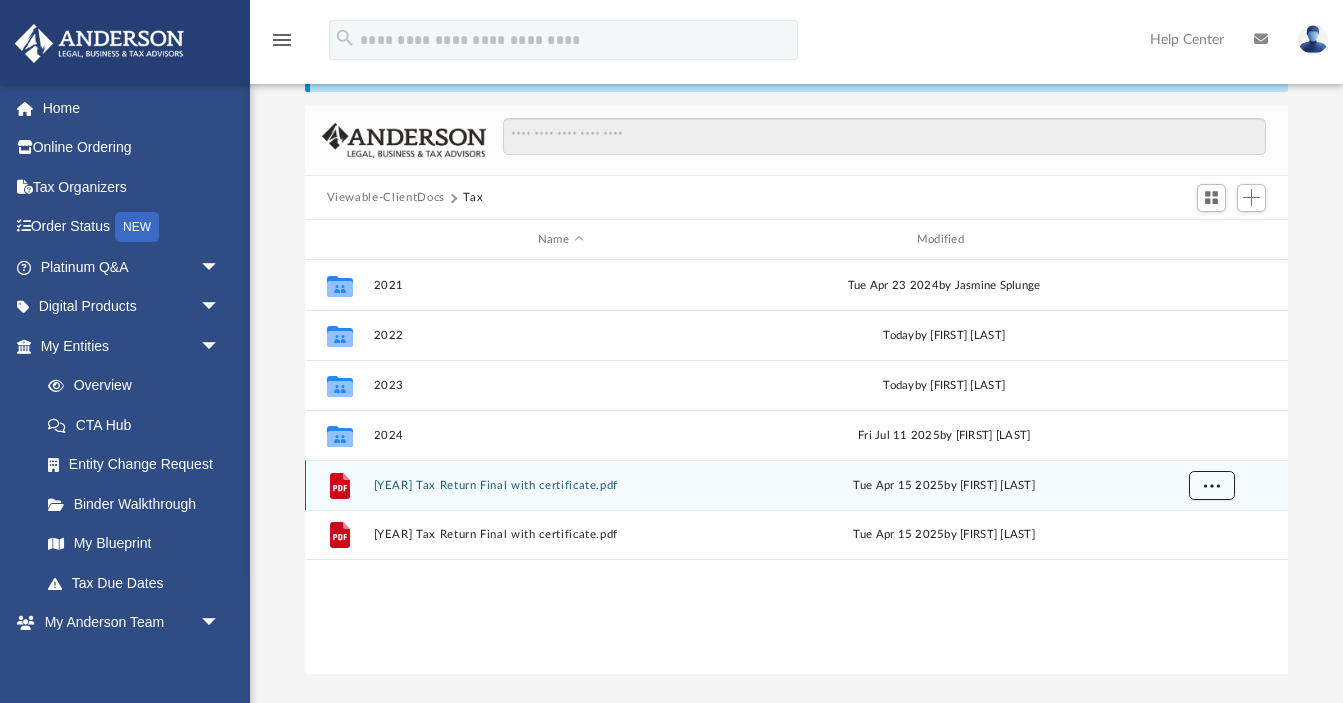 click at bounding box center [1211, 486] 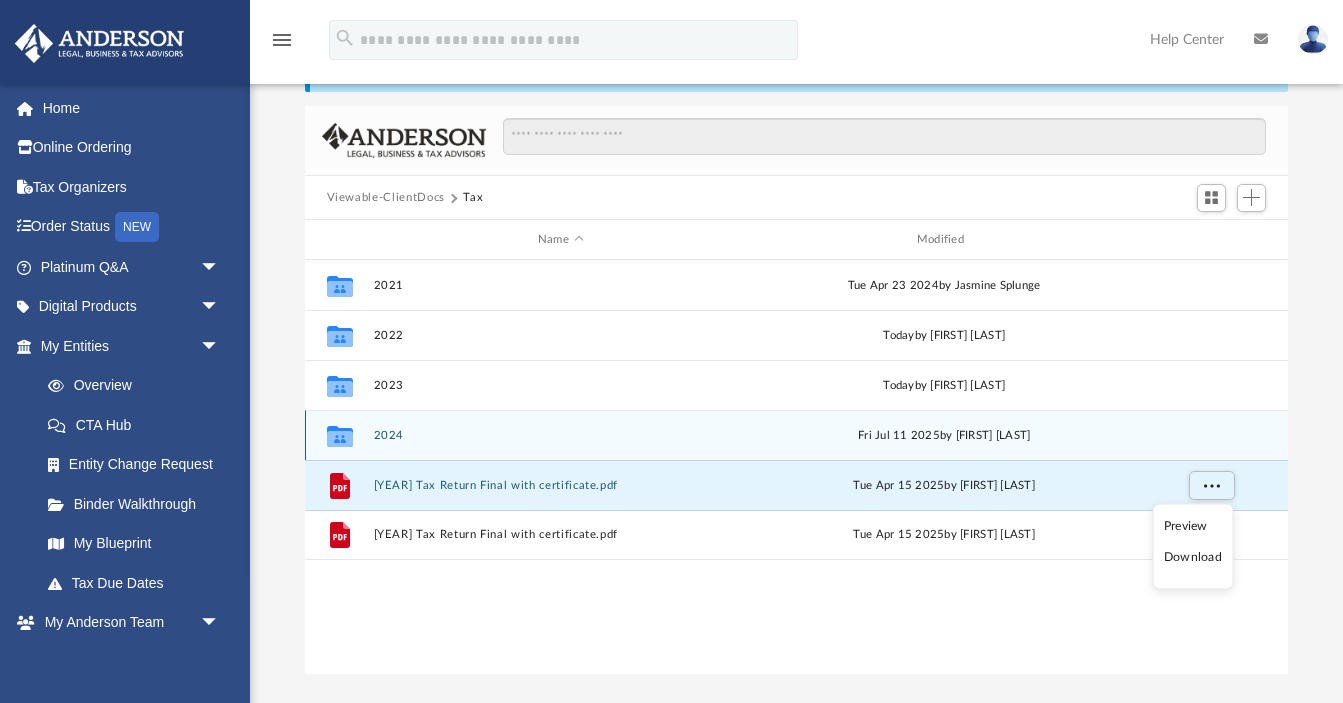 click on "2024" at bounding box center (560, 435) 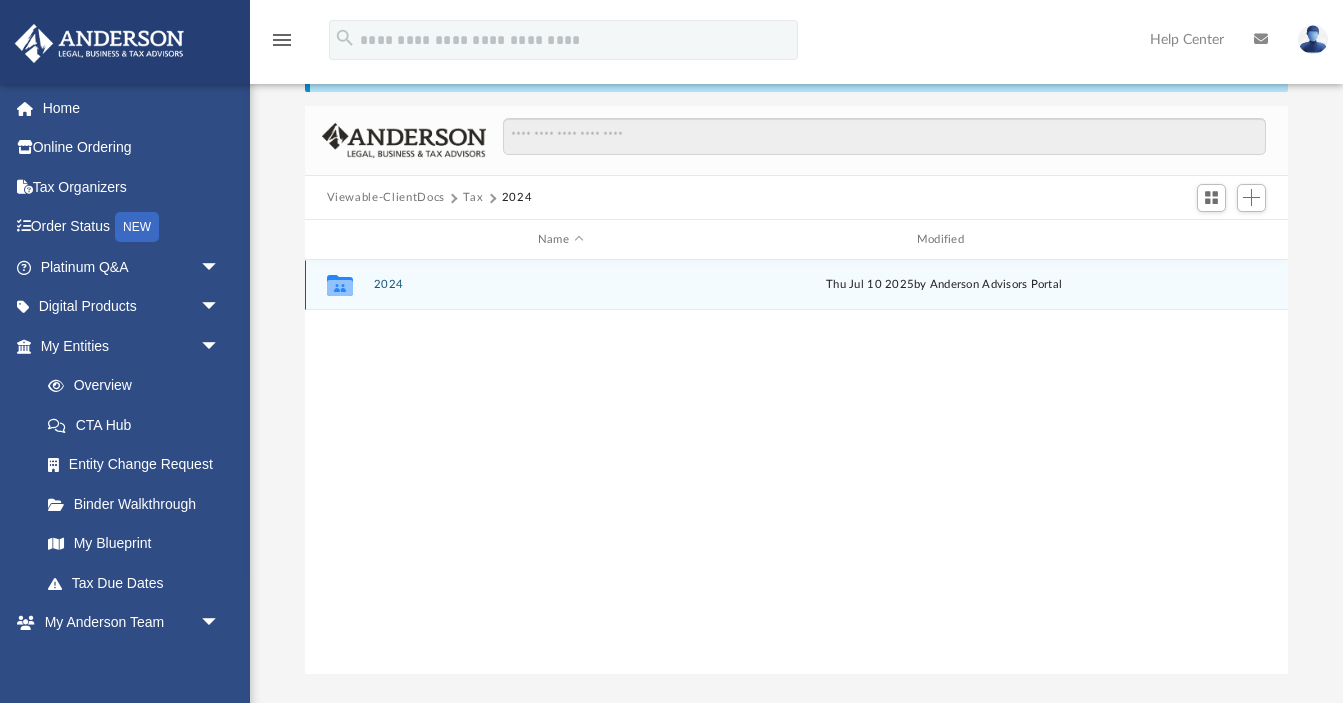 click on "2024" at bounding box center [560, 285] 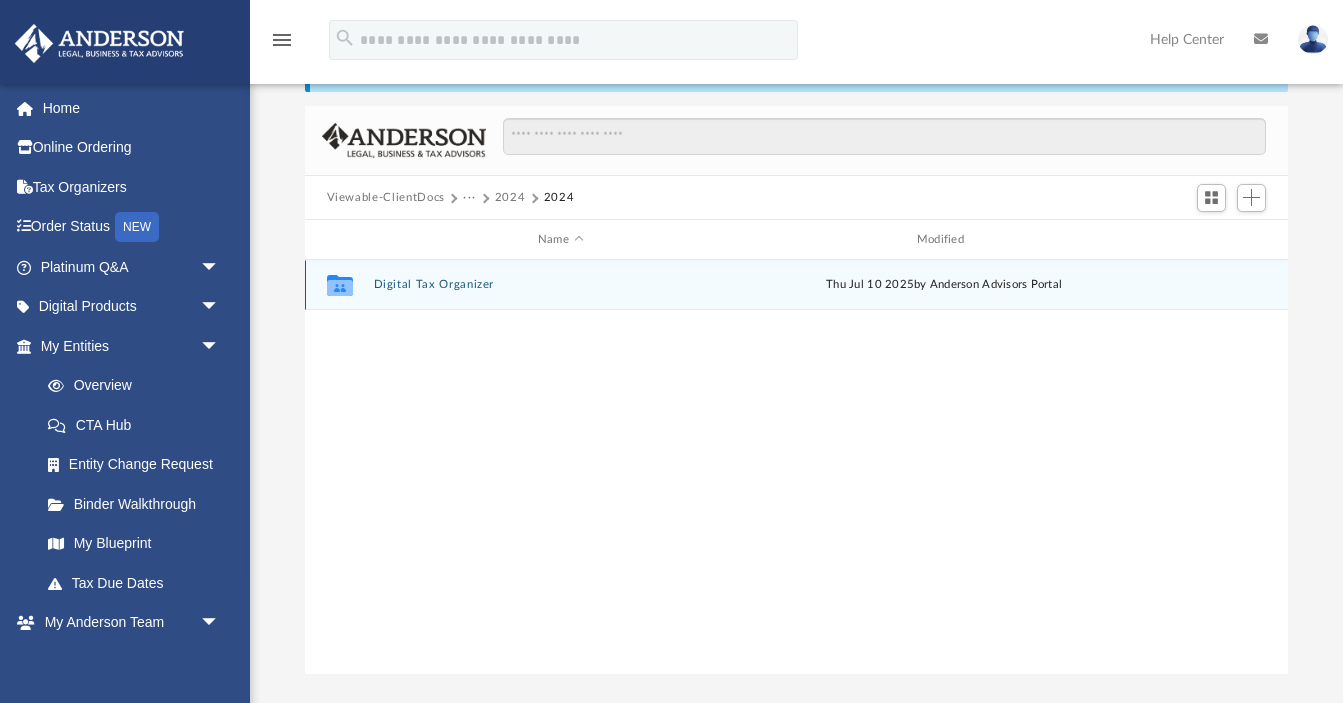 click on "Digital Tax Organizer" at bounding box center [560, 285] 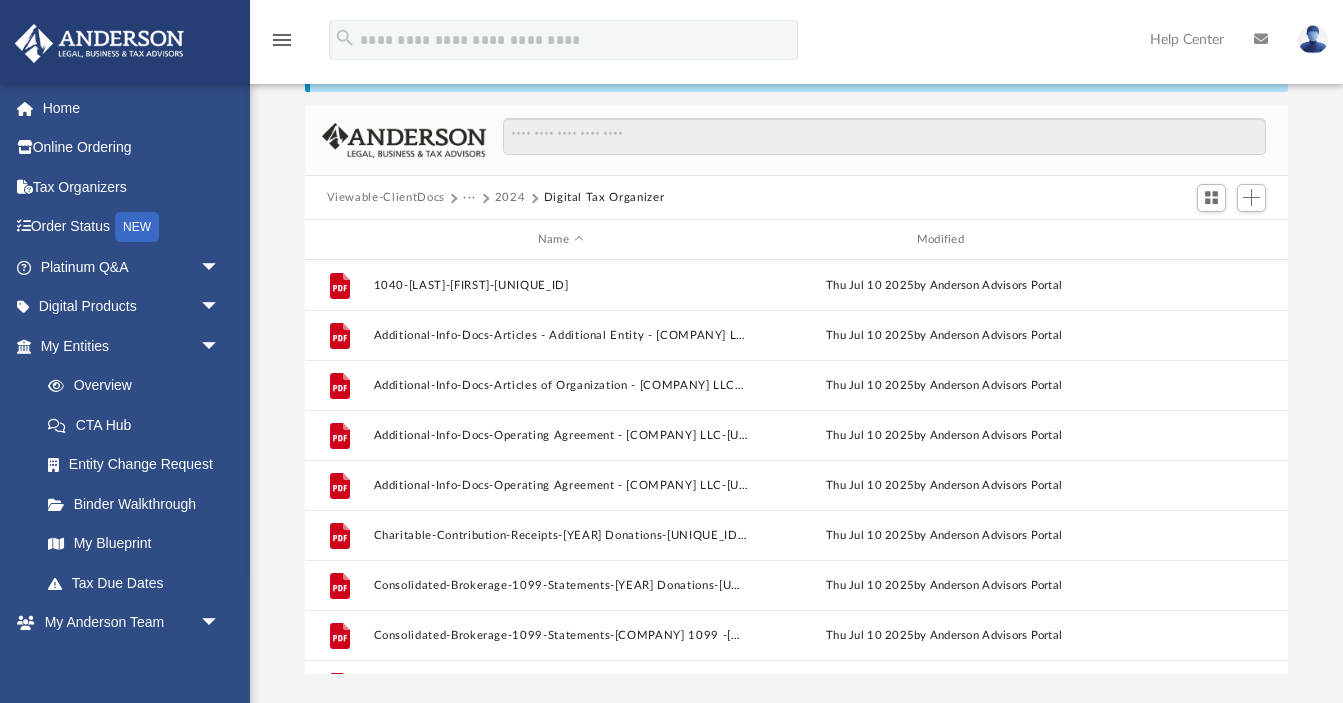 click on "Viewable-ClientDocs" at bounding box center [386, 198] 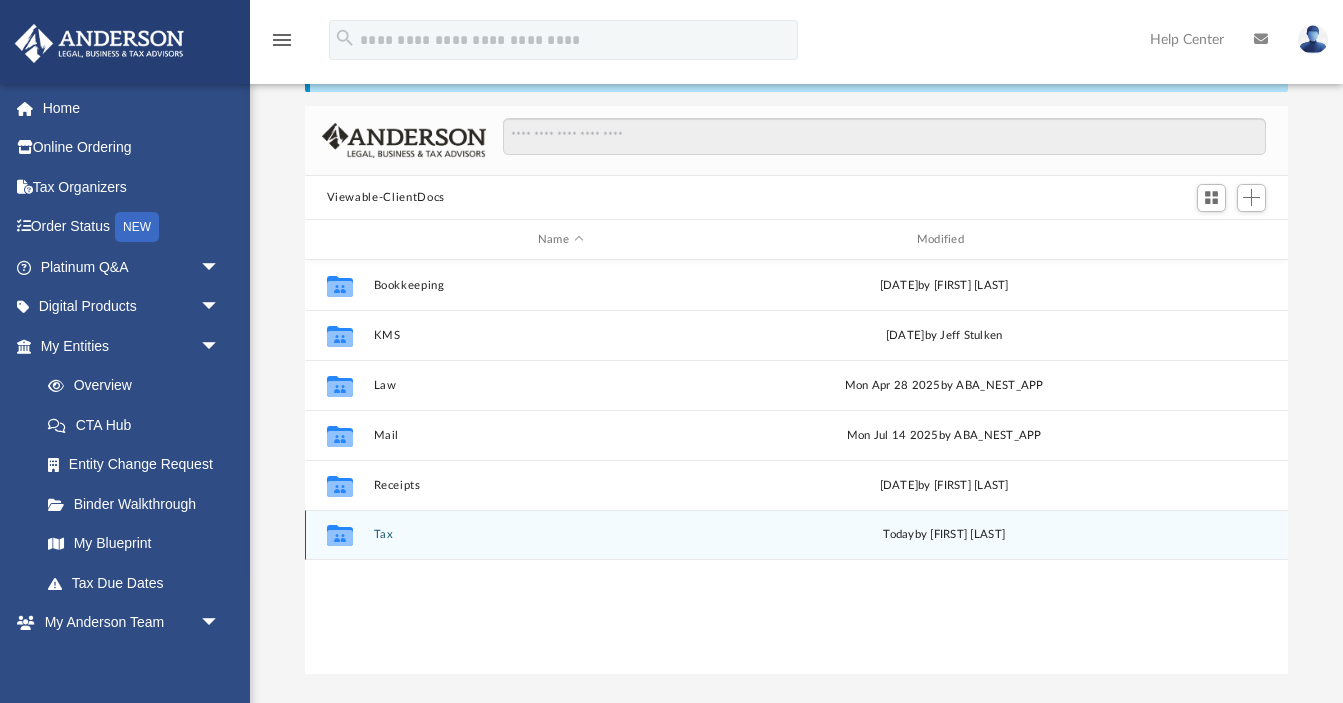 click on "Collaborated Folder Tax today  by [FIRST] [LAST]" at bounding box center (797, 535) 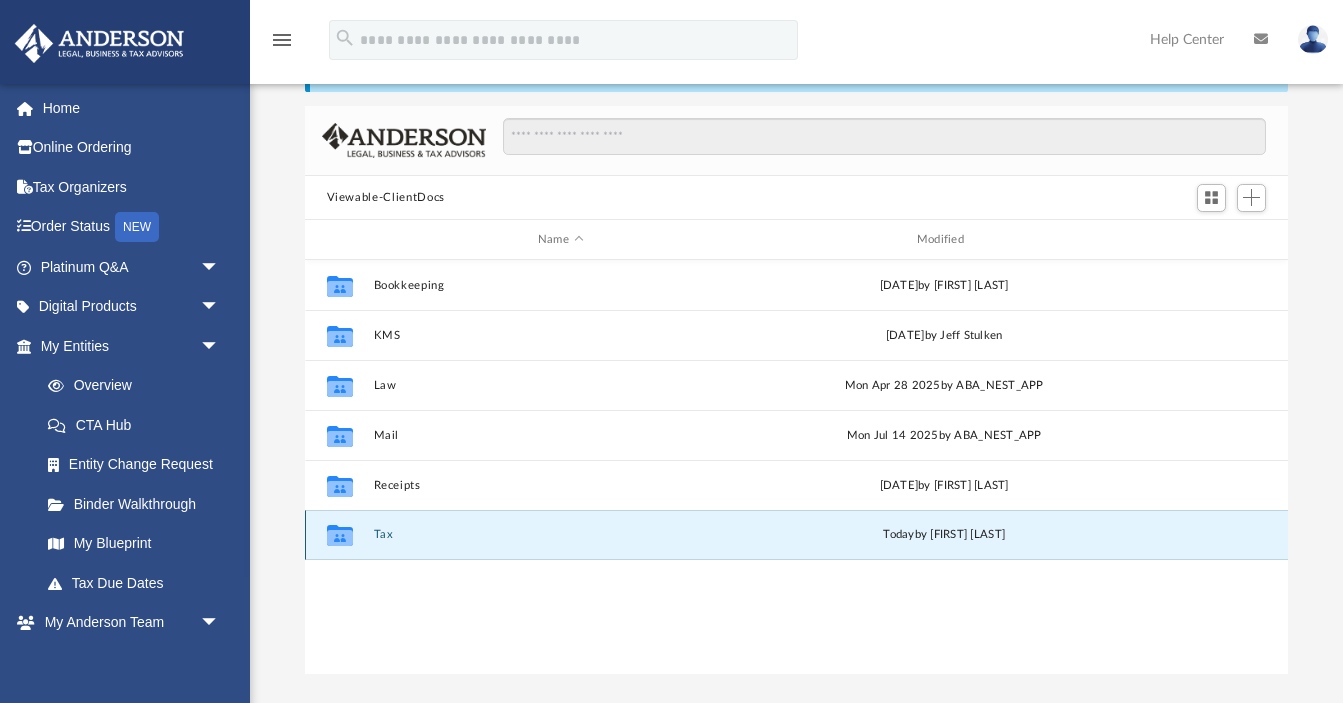 click on "Tax" at bounding box center (560, 535) 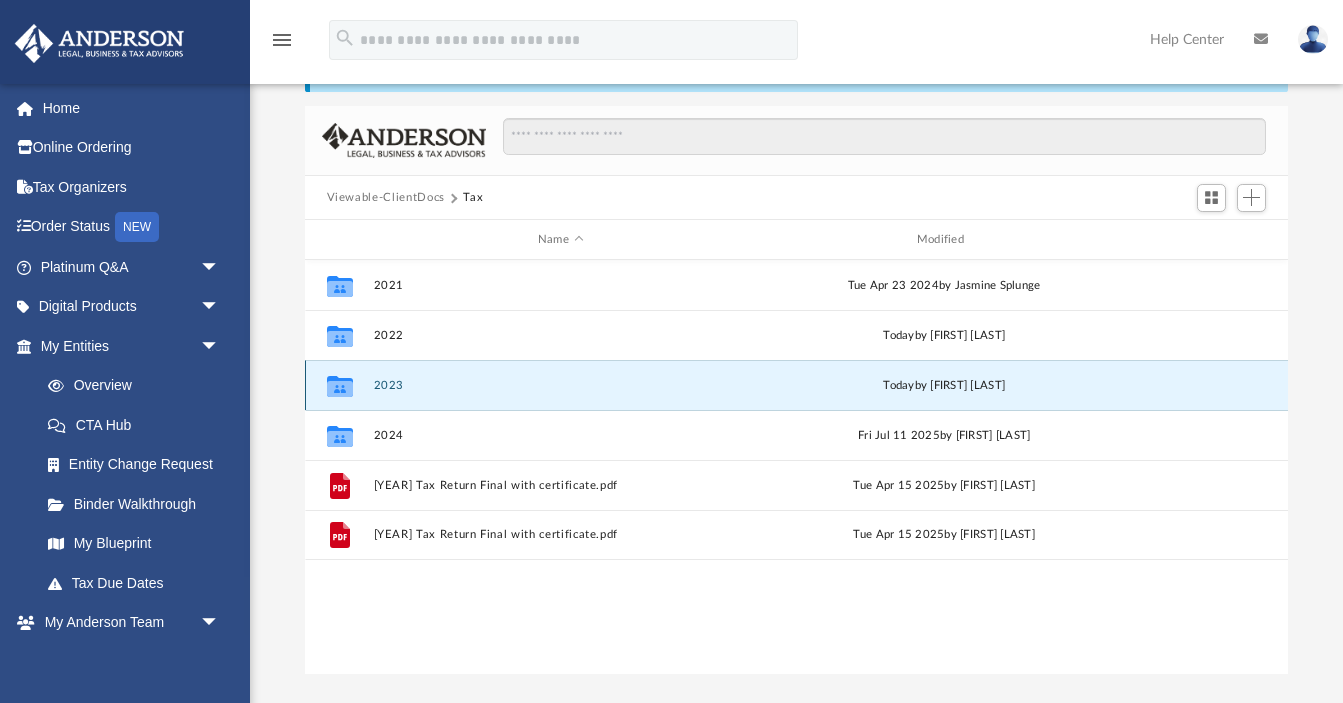 click on "2023" at bounding box center (560, 385) 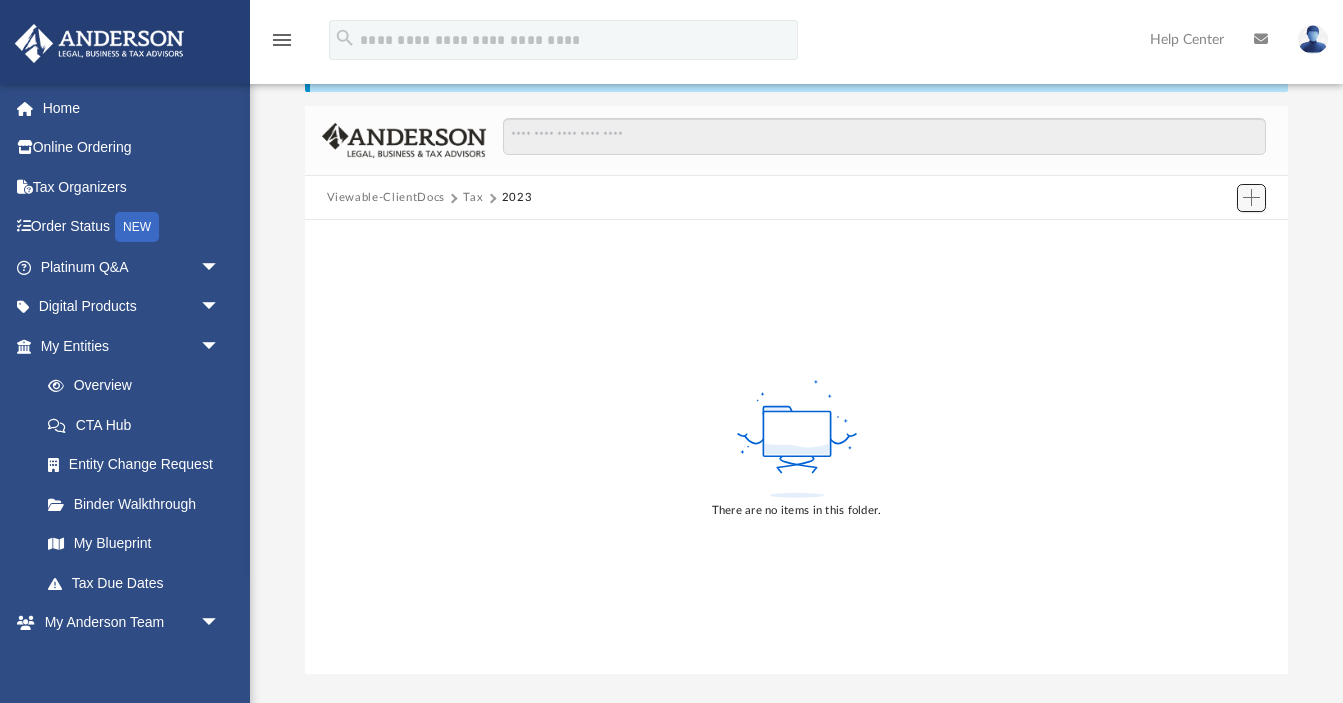 click at bounding box center (1252, 198) 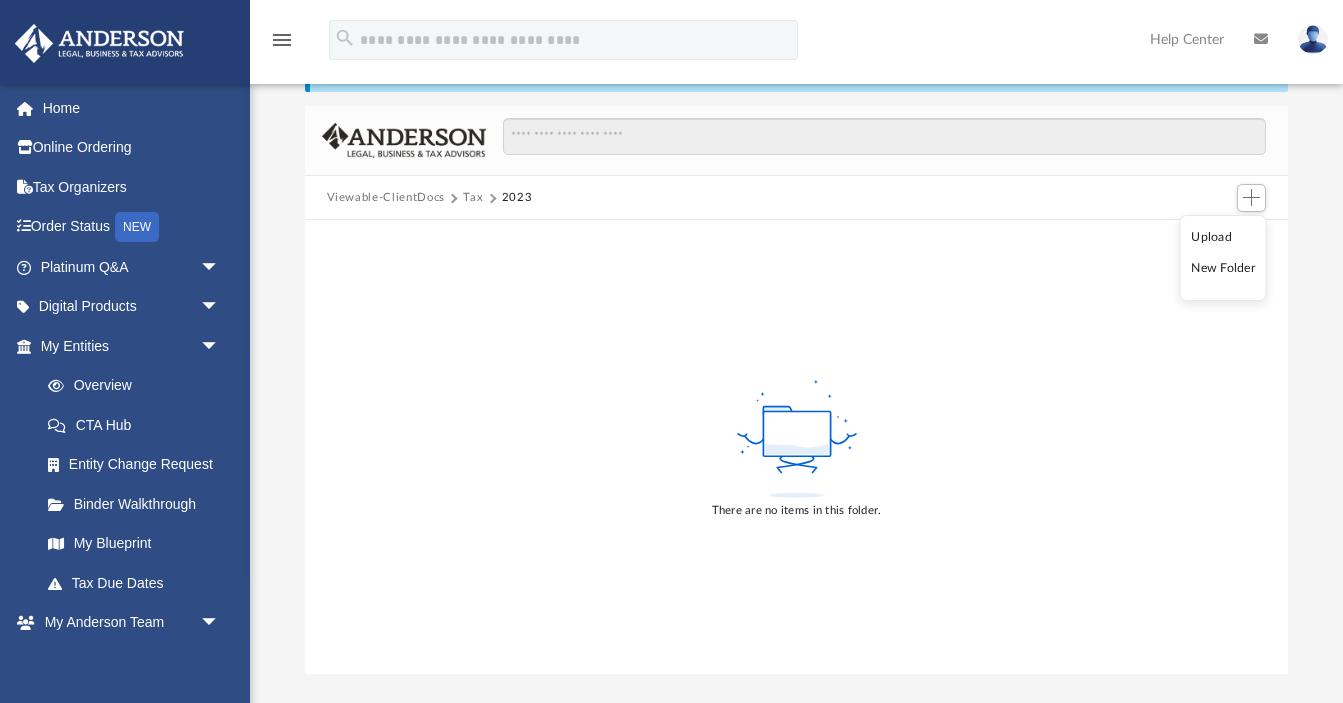 click on "Upload" at bounding box center (1223, 237) 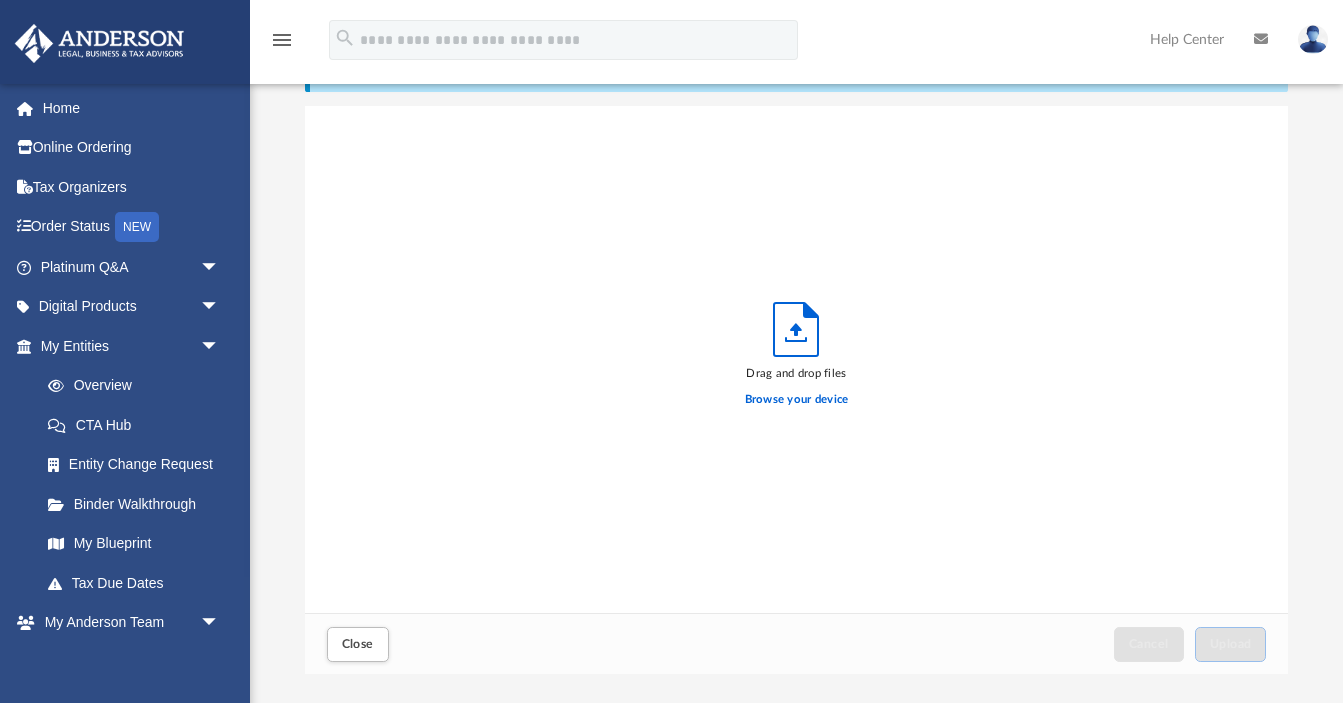 scroll, scrollTop: 1, scrollLeft: 1, axis: both 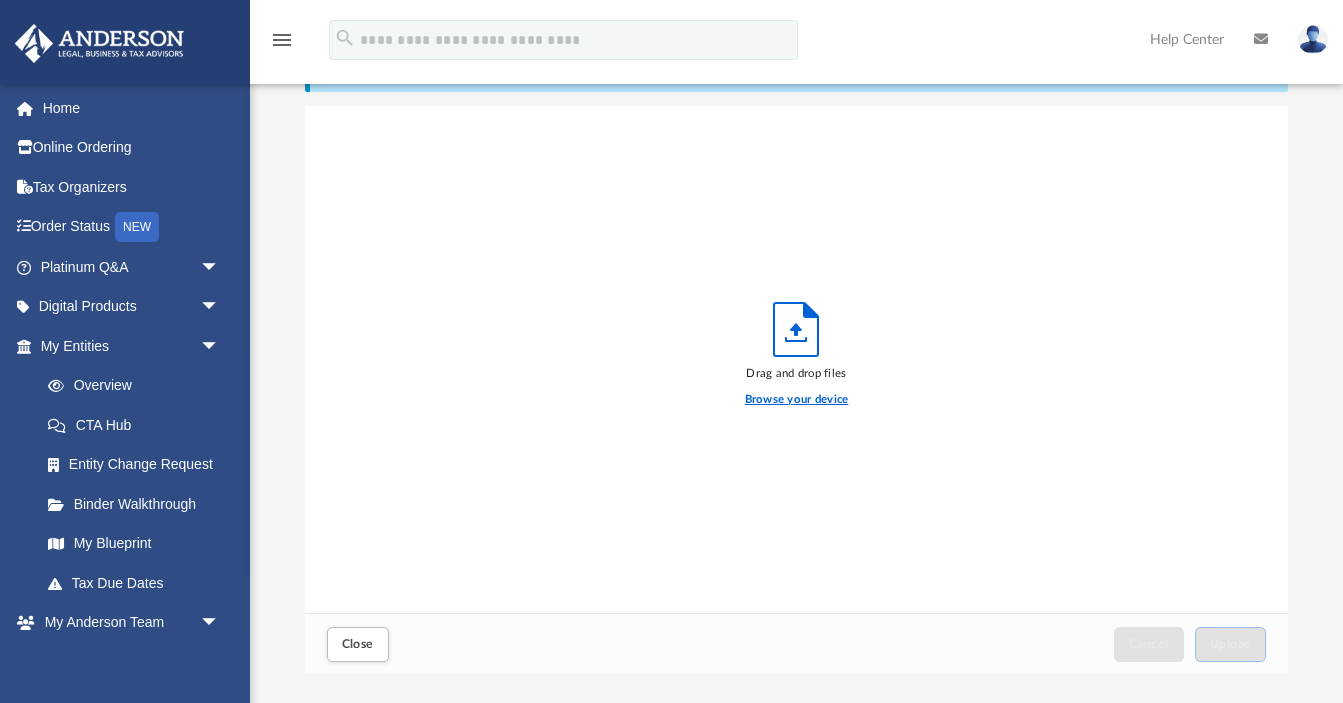click on "Browse your device" at bounding box center (797, 400) 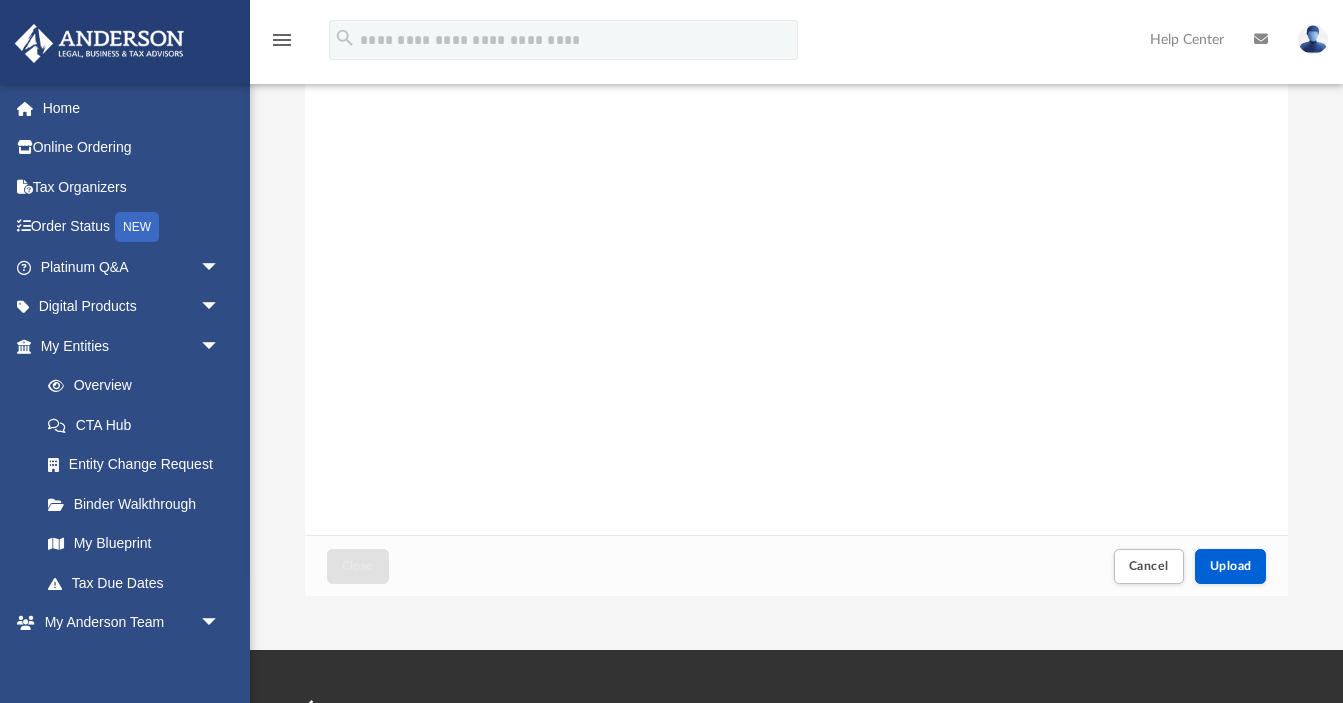 scroll, scrollTop: 195, scrollLeft: 0, axis: vertical 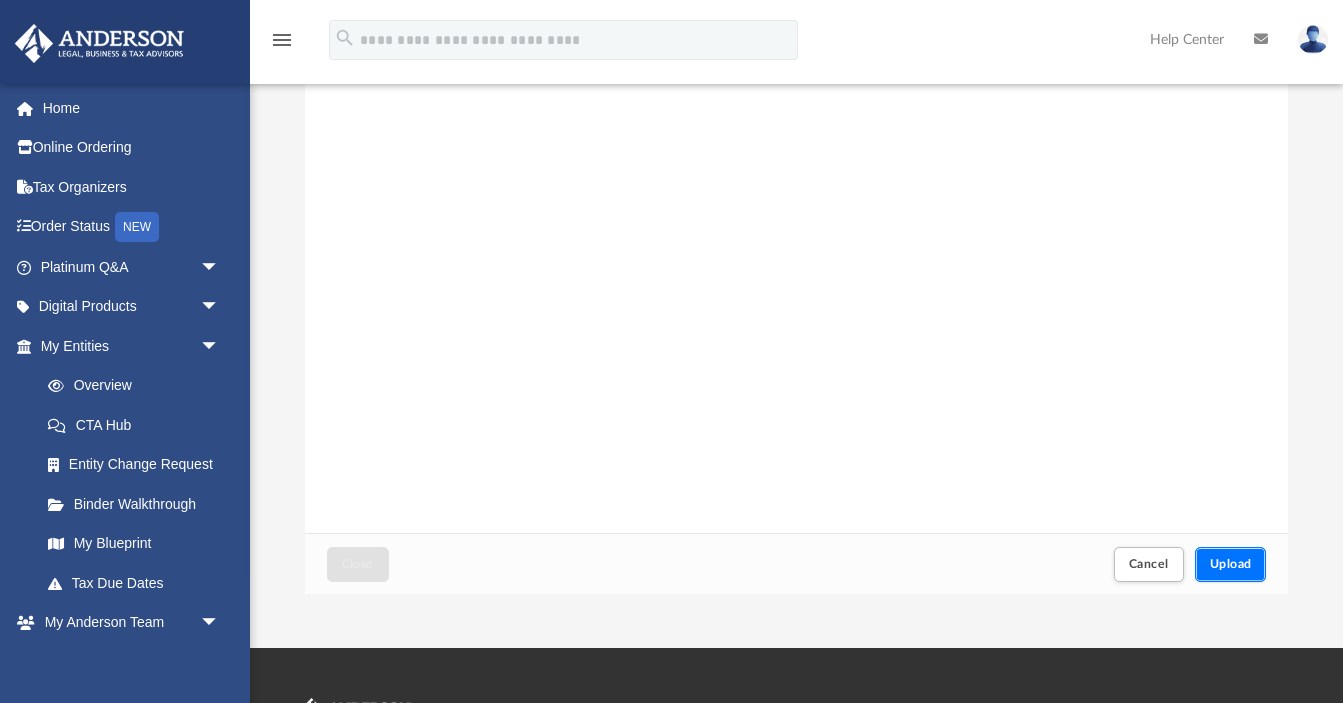click on "Upload" at bounding box center (1231, 564) 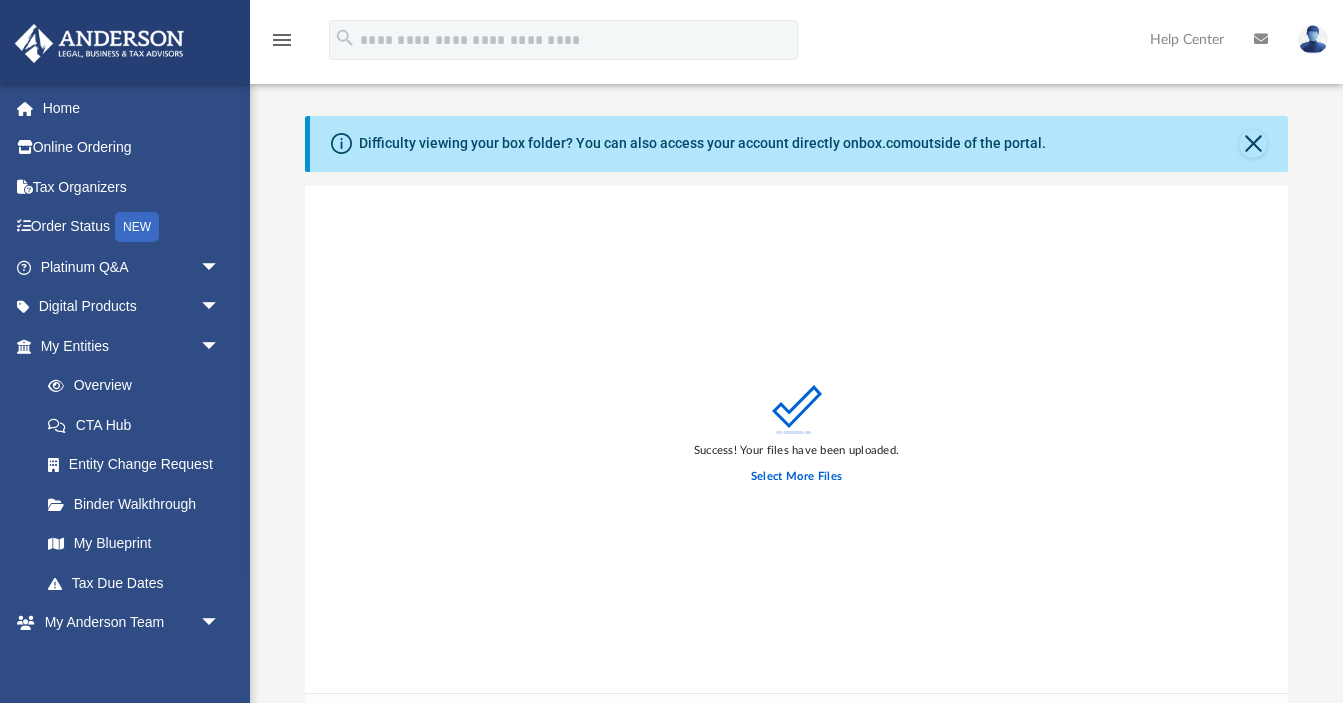 scroll, scrollTop: 0, scrollLeft: 0, axis: both 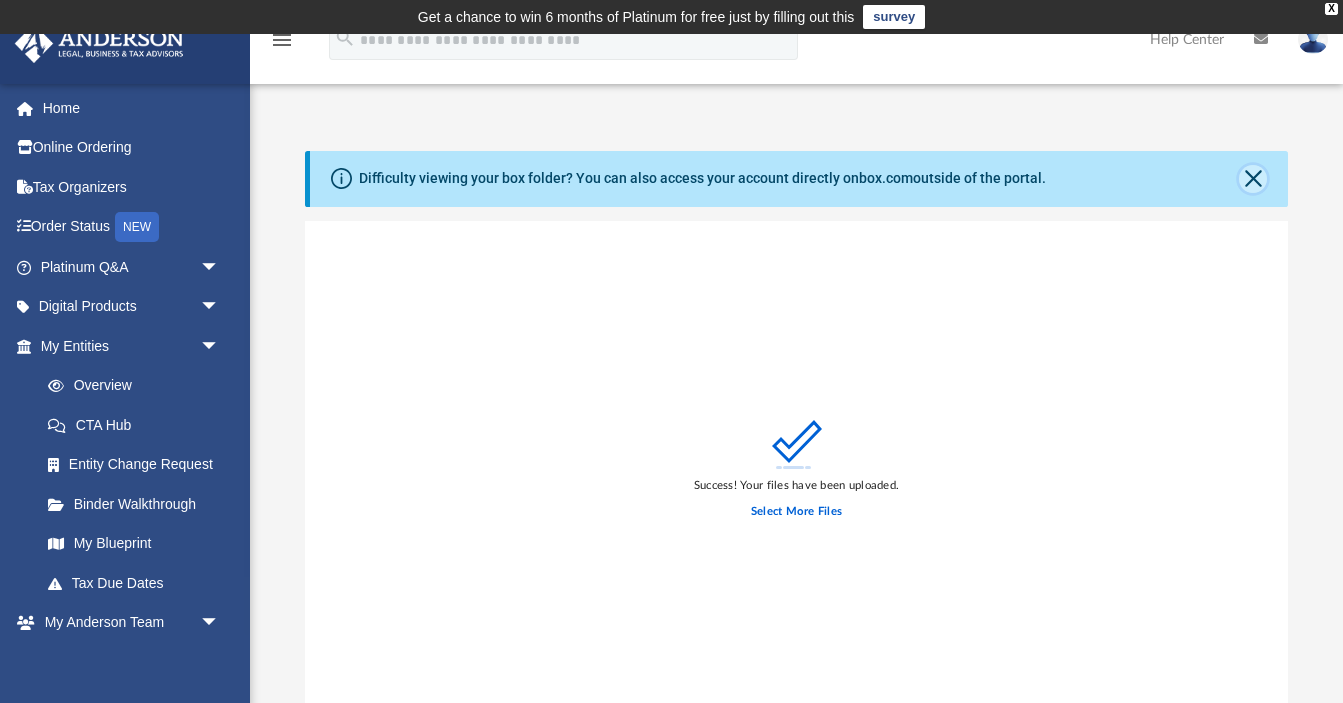 click 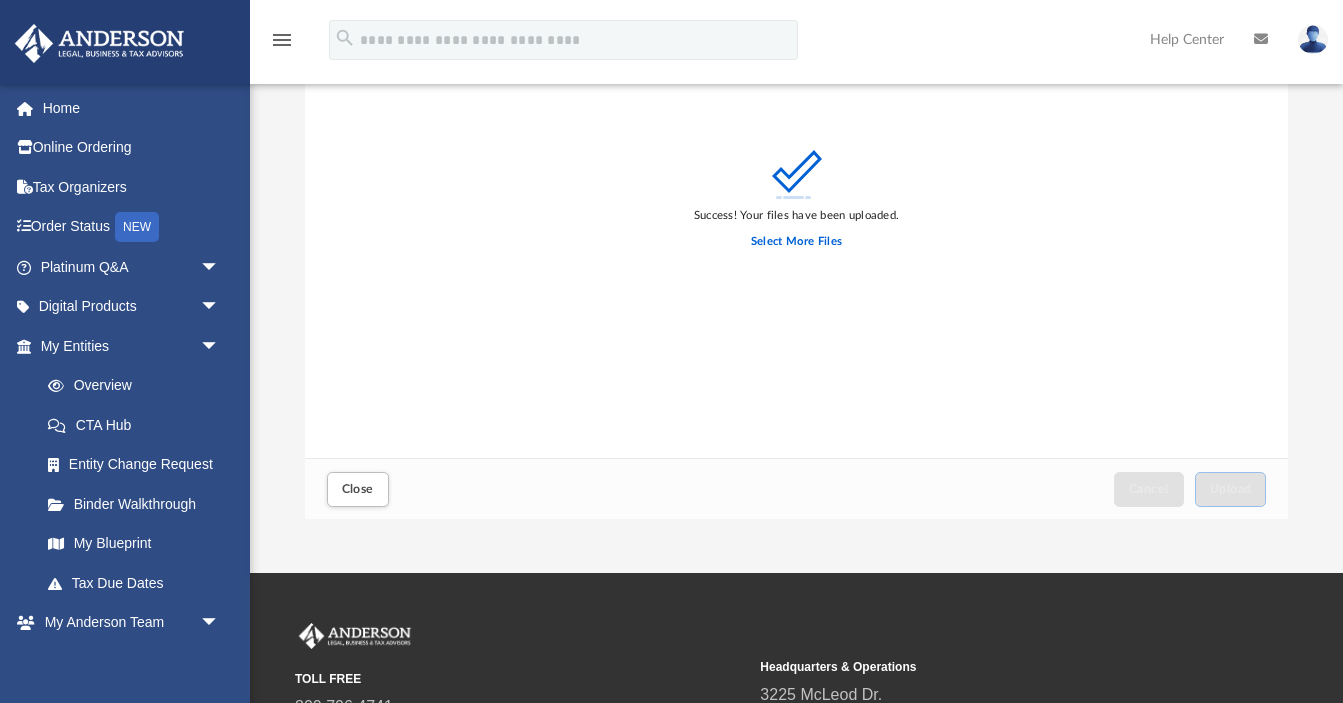 scroll, scrollTop: 197, scrollLeft: 0, axis: vertical 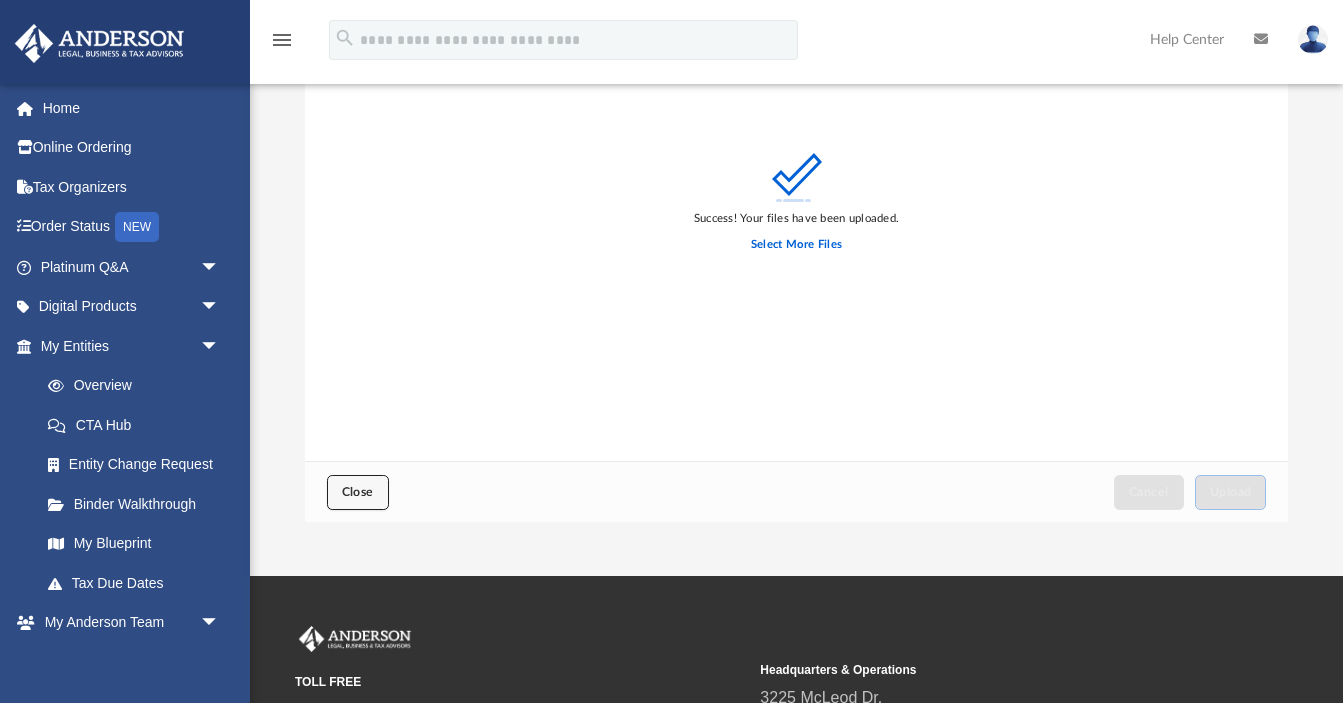 click on "Close" at bounding box center [358, 492] 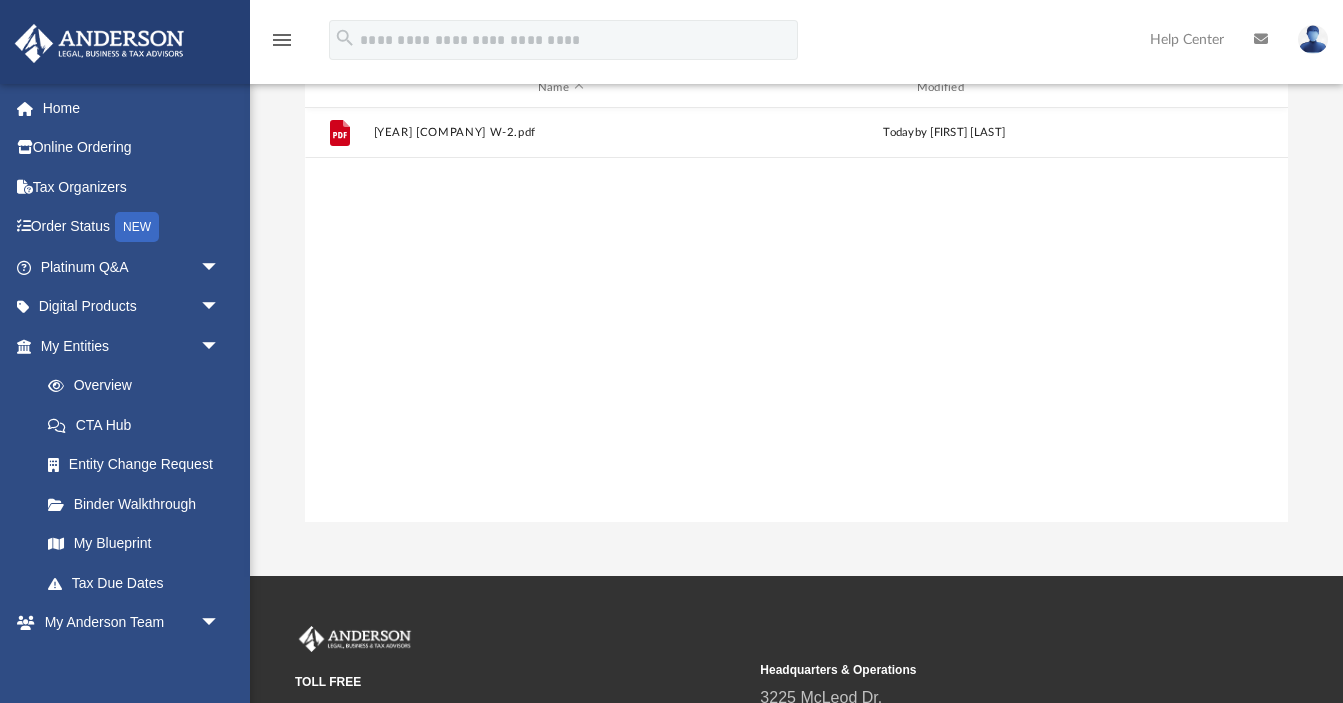 scroll, scrollTop: 1, scrollLeft: 1, axis: both 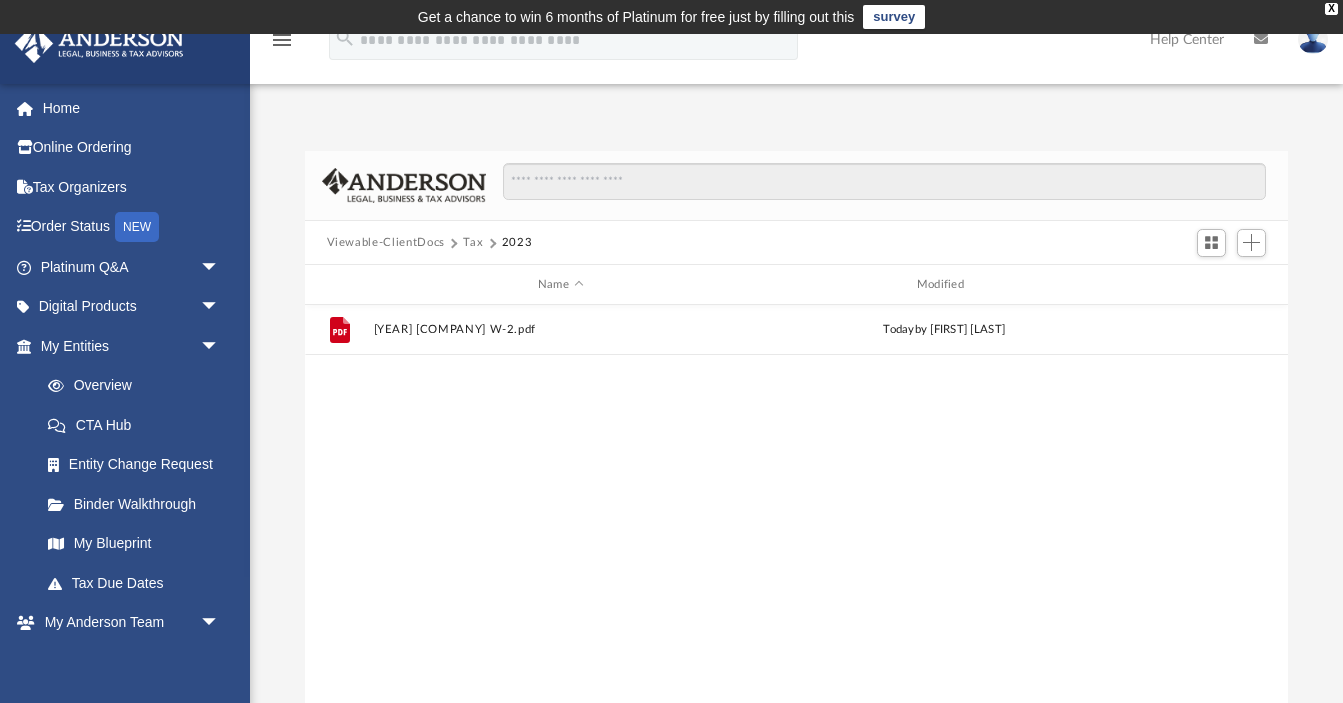 click on "Tax" at bounding box center [473, 243] 